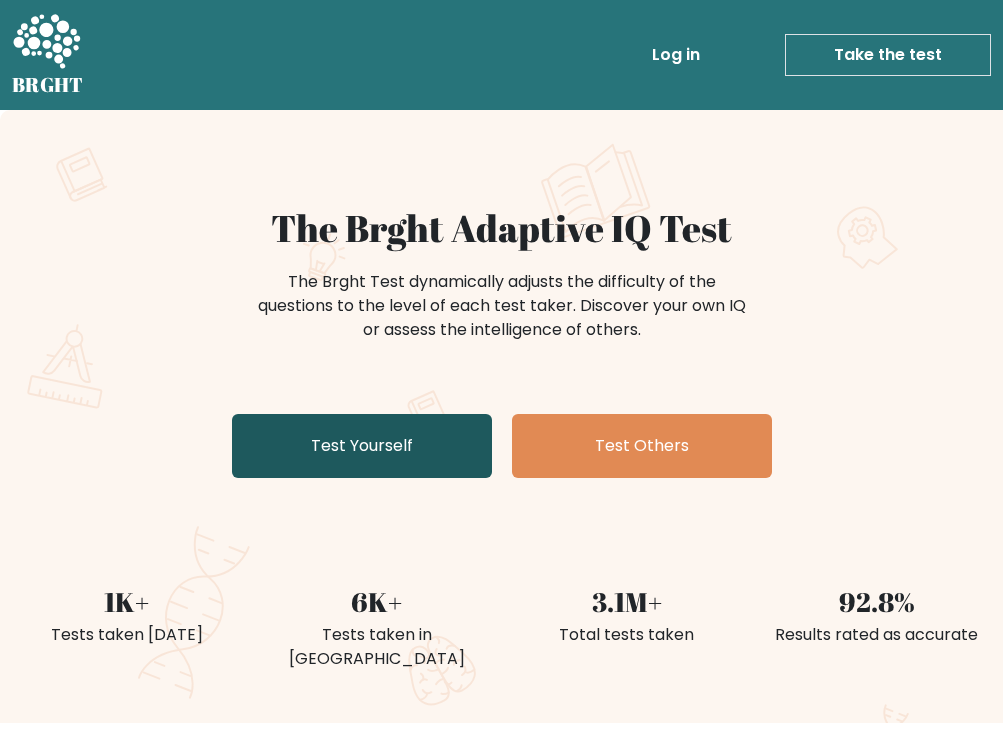 scroll, scrollTop: 0, scrollLeft: 0, axis: both 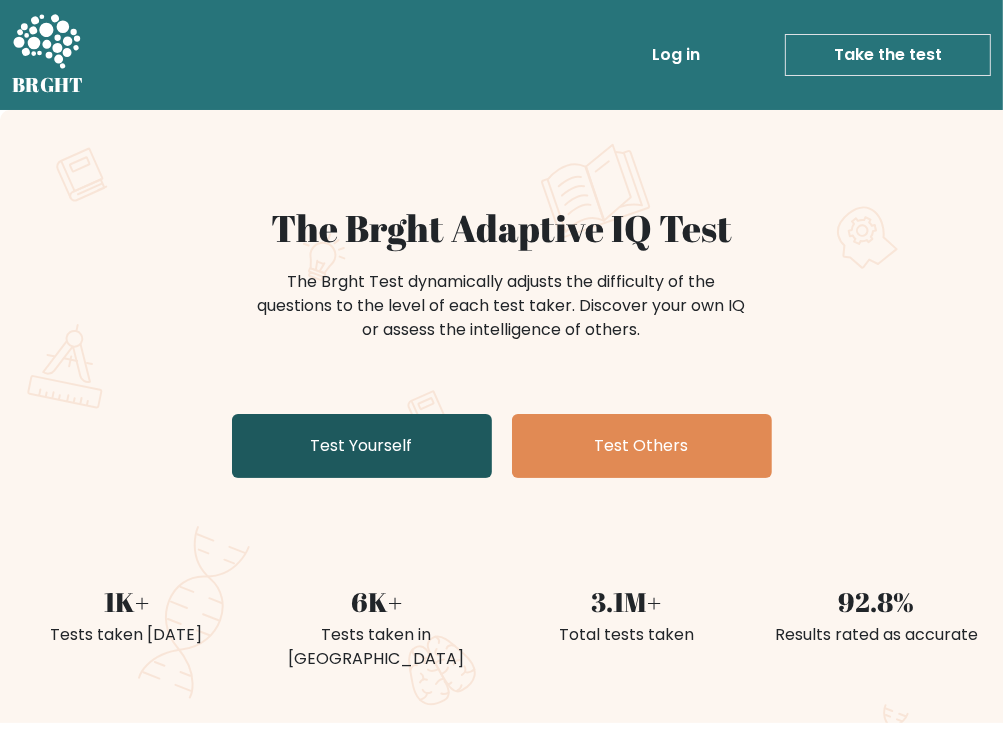 click on "Test Yourself" at bounding box center (362, 446) 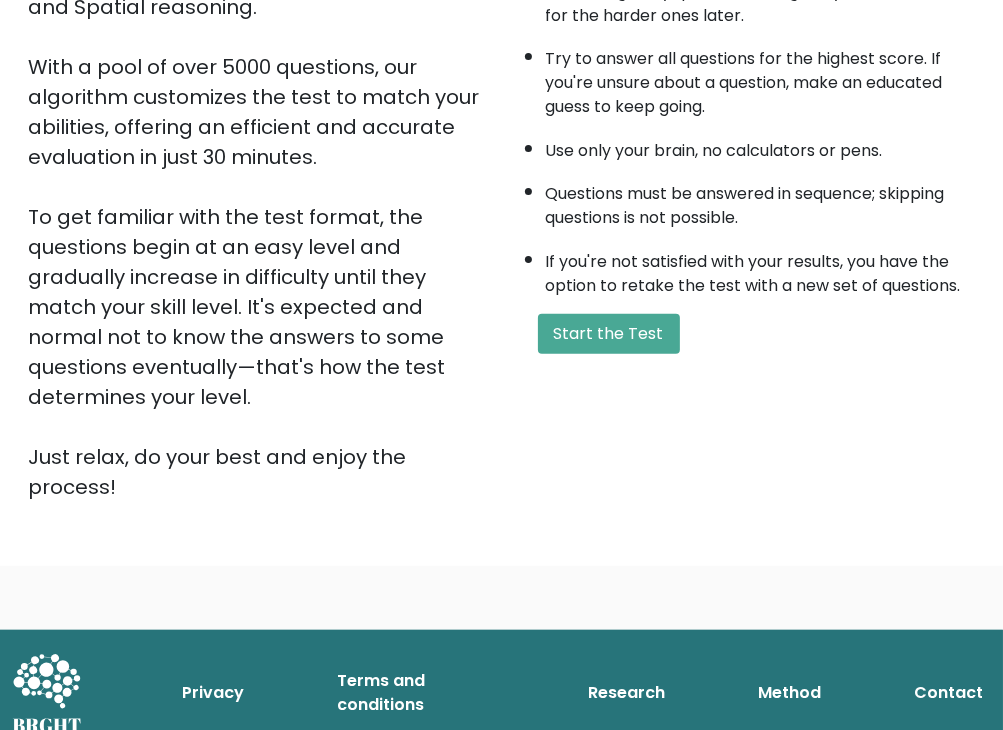 scroll, scrollTop: 370, scrollLeft: 0, axis: vertical 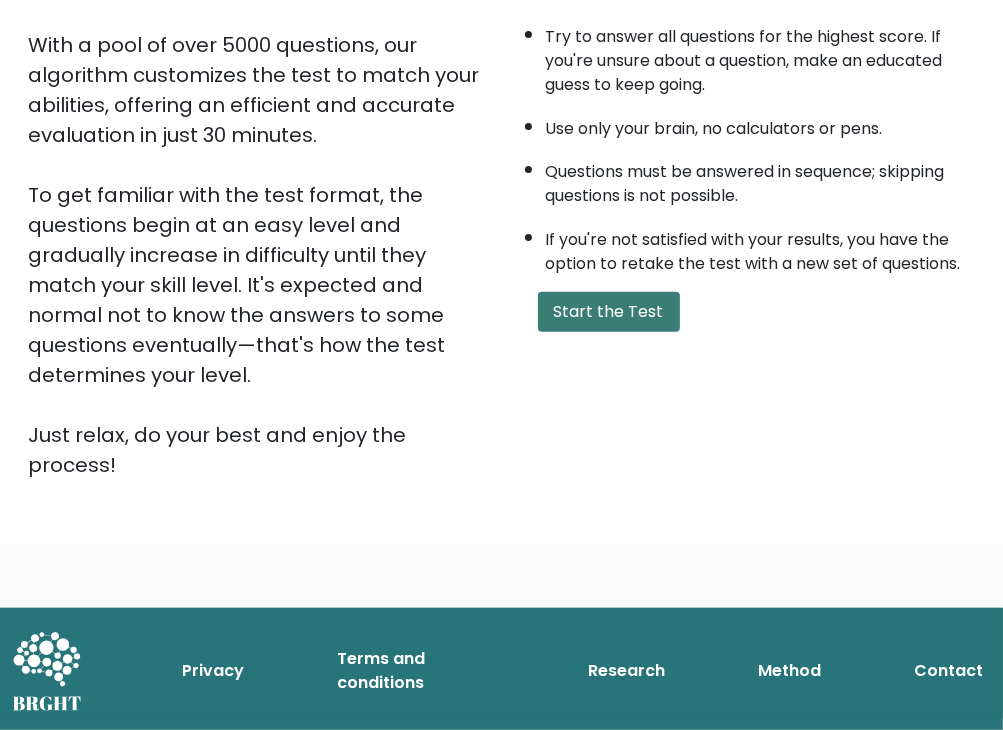 click on "Start the Test" at bounding box center [609, 312] 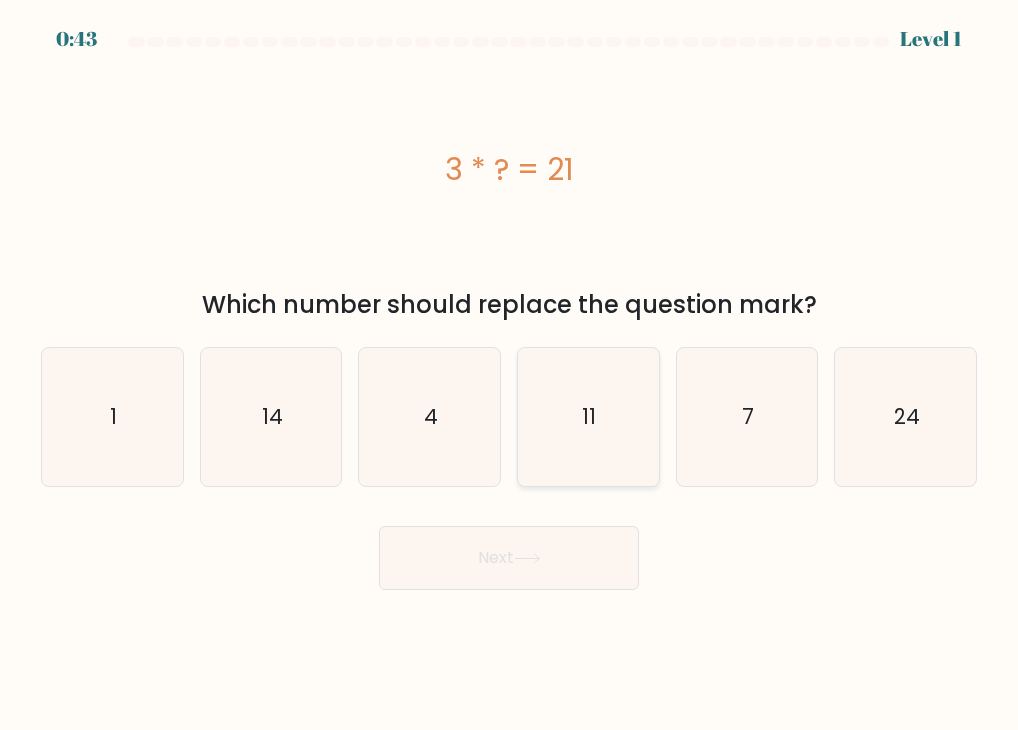 scroll, scrollTop: 0, scrollLeft: 0, axis: both 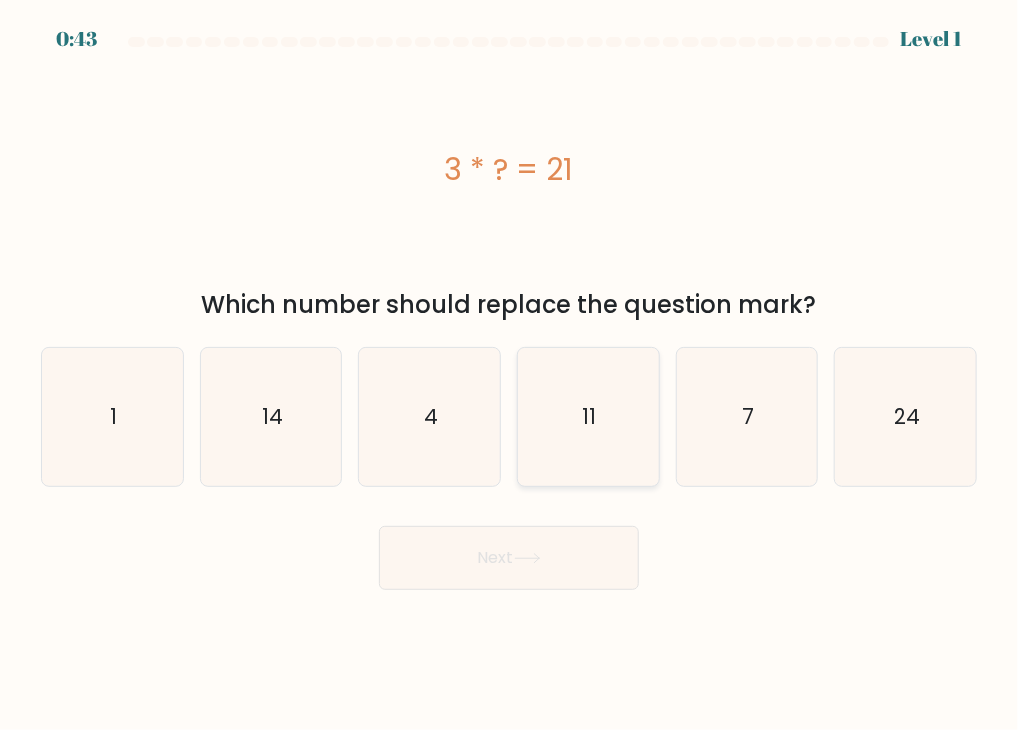 click on "11" 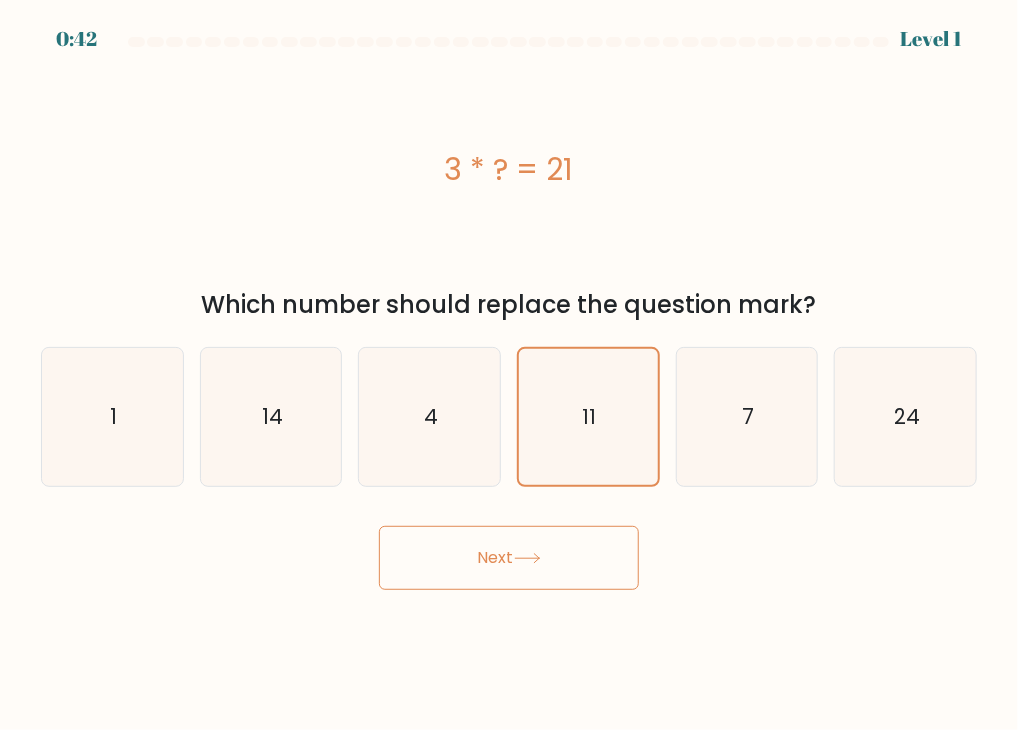 click on "Next" at bounding box center [509, 558] 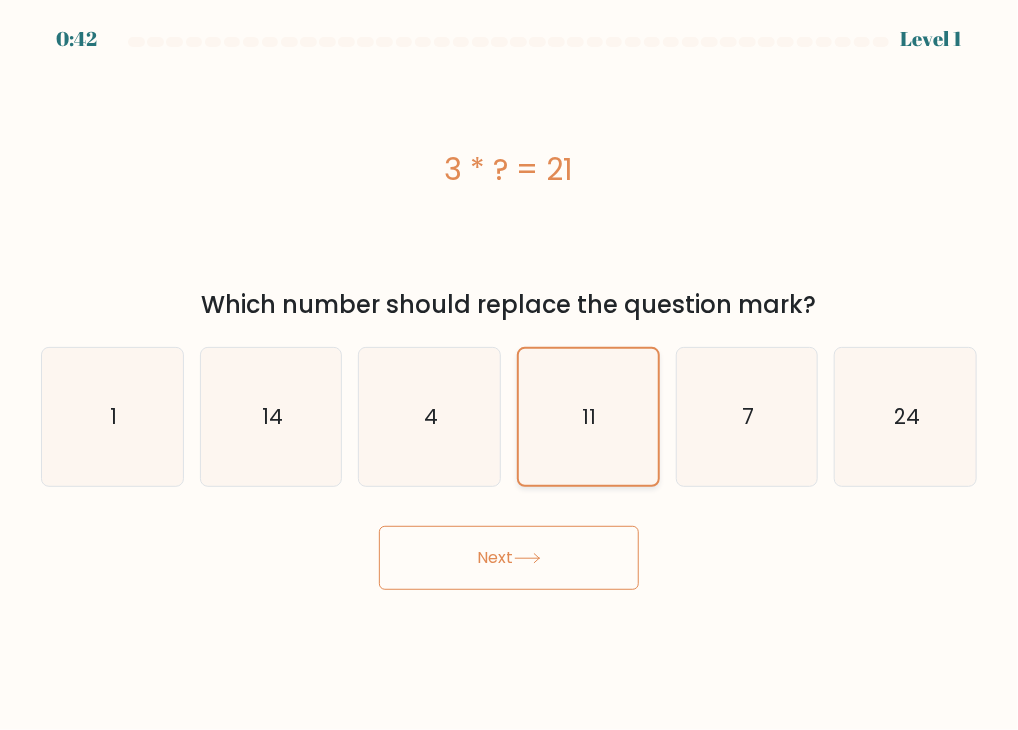 click on "11" 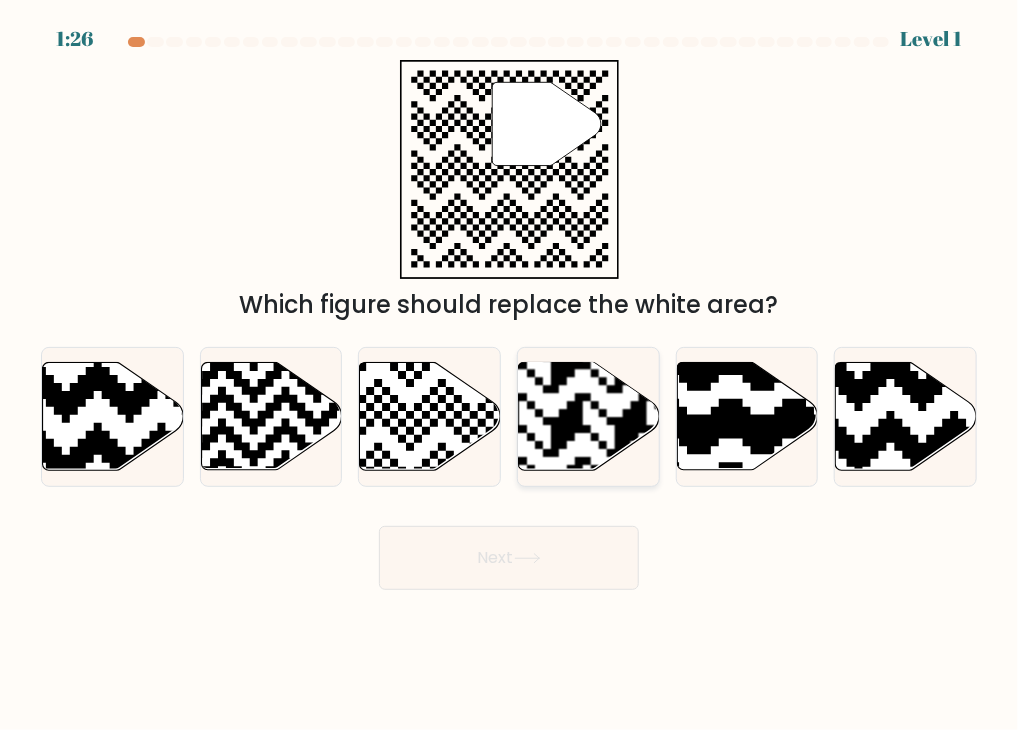 click 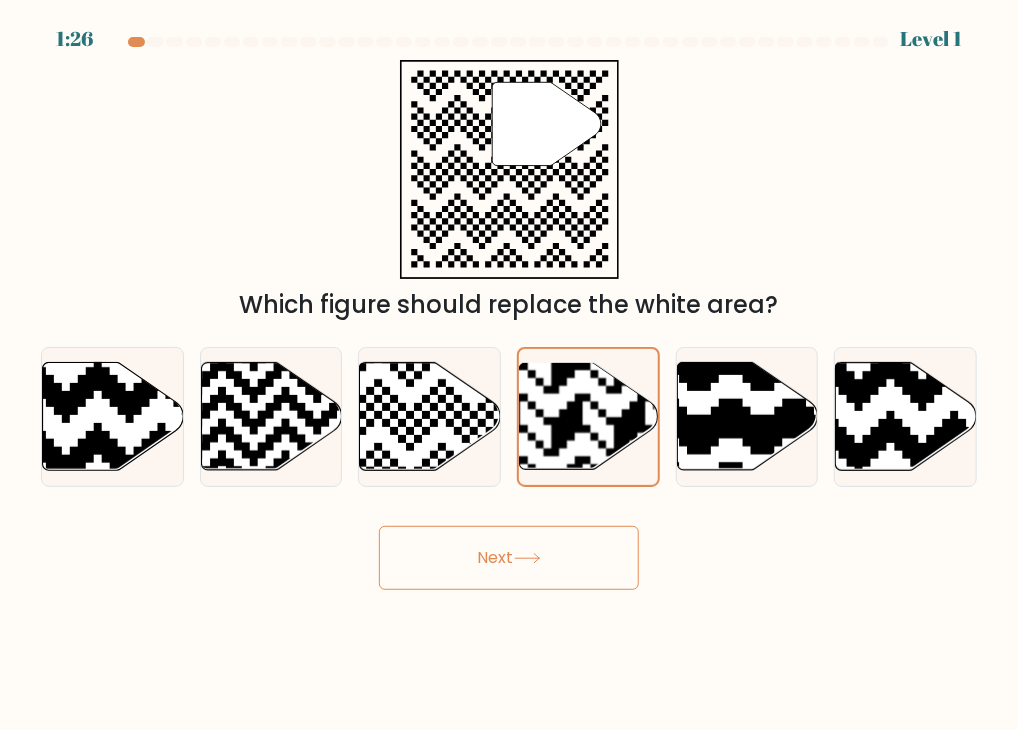 click on "Next" at bounding box center (509, 558) 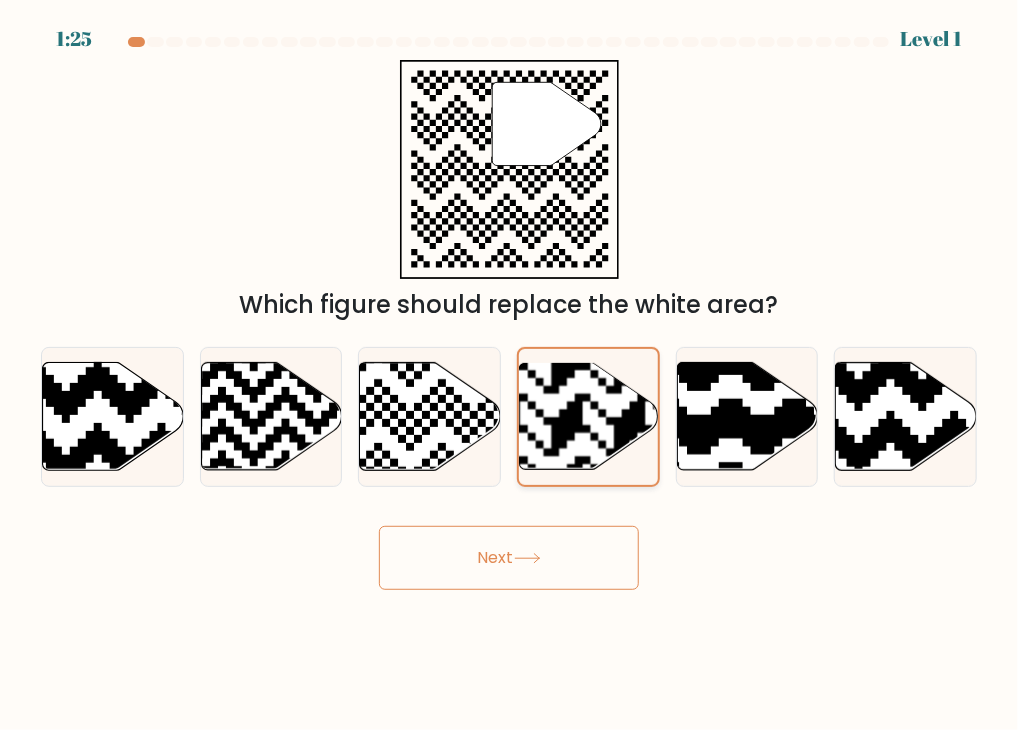click 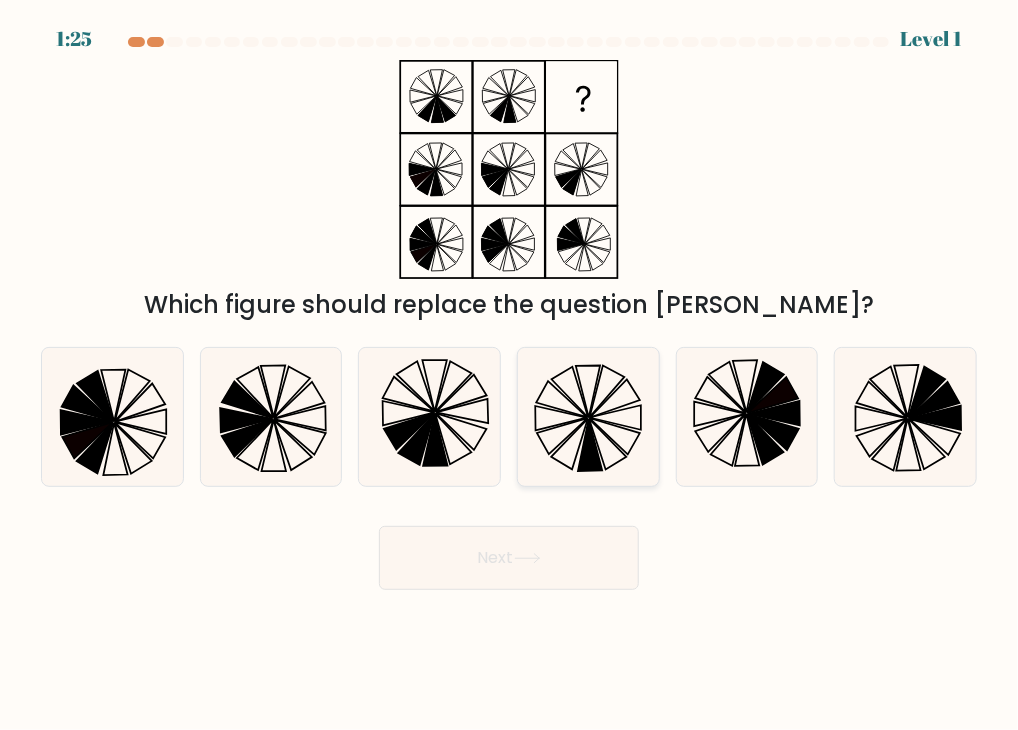 click on "Next" at bounding box center (509, 558) 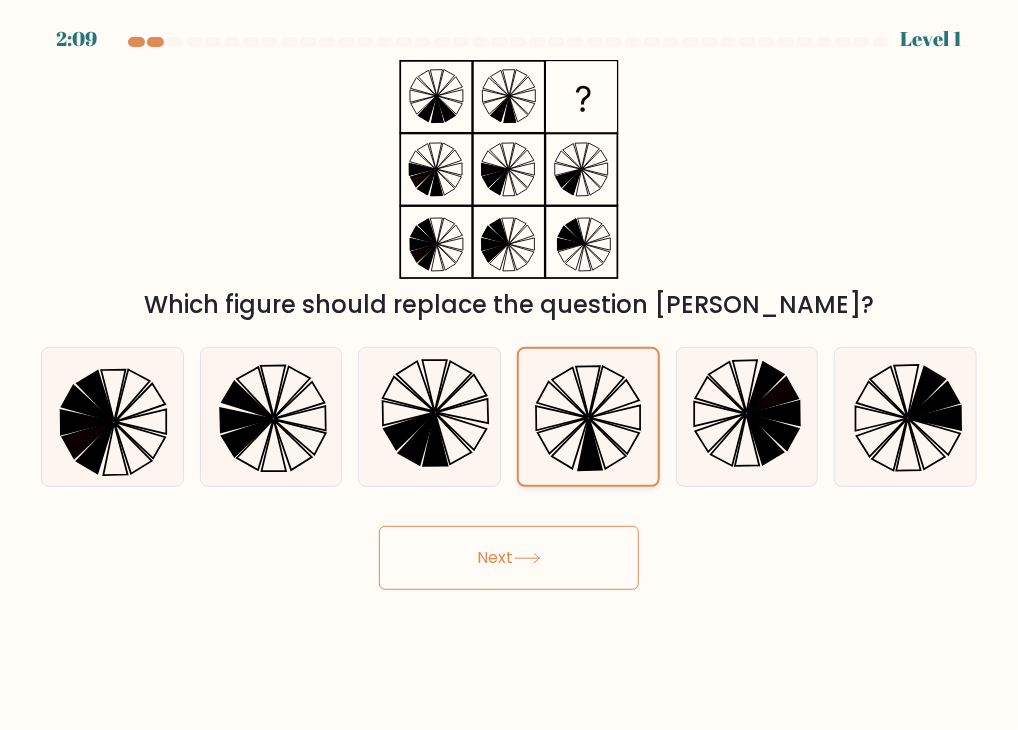 drag, startPoint x: 543, startPoint y: 549, endPoint x: 576, endPoint y: 455, distance: 99.62429 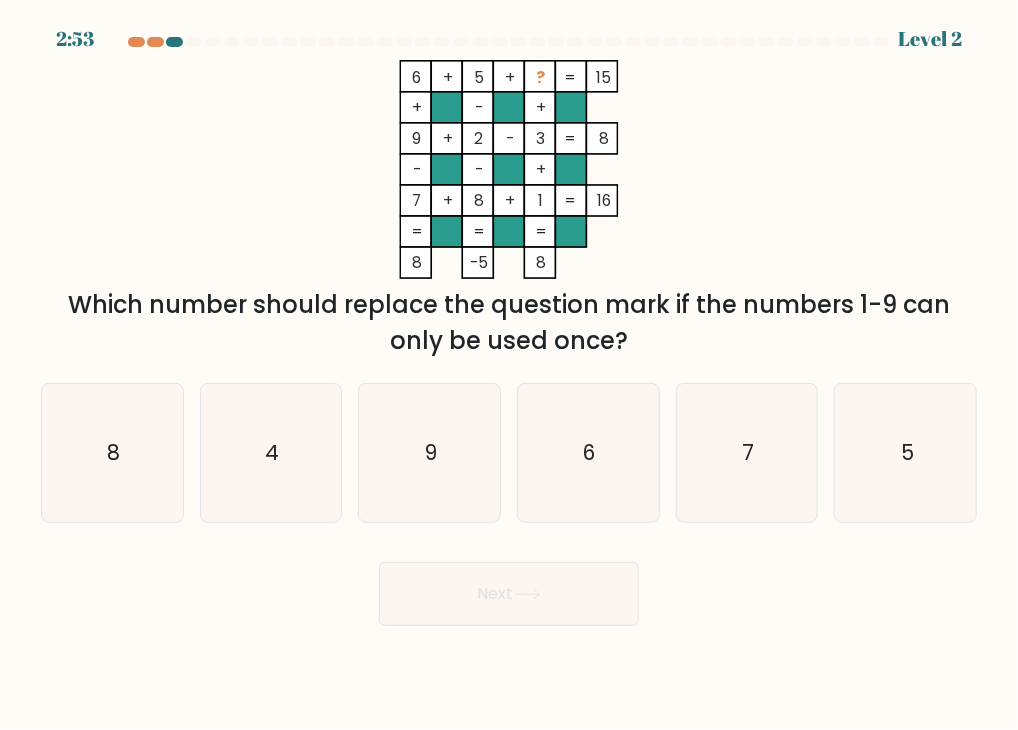 click on "Next" at bounding box center [509, 586] 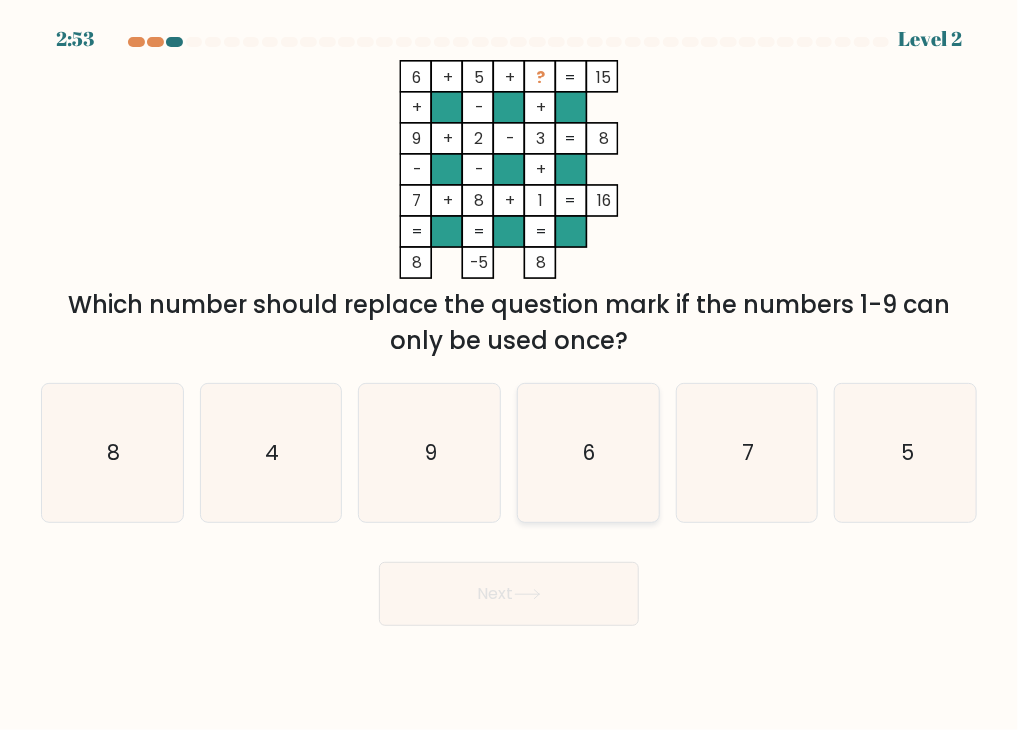 click on "6" 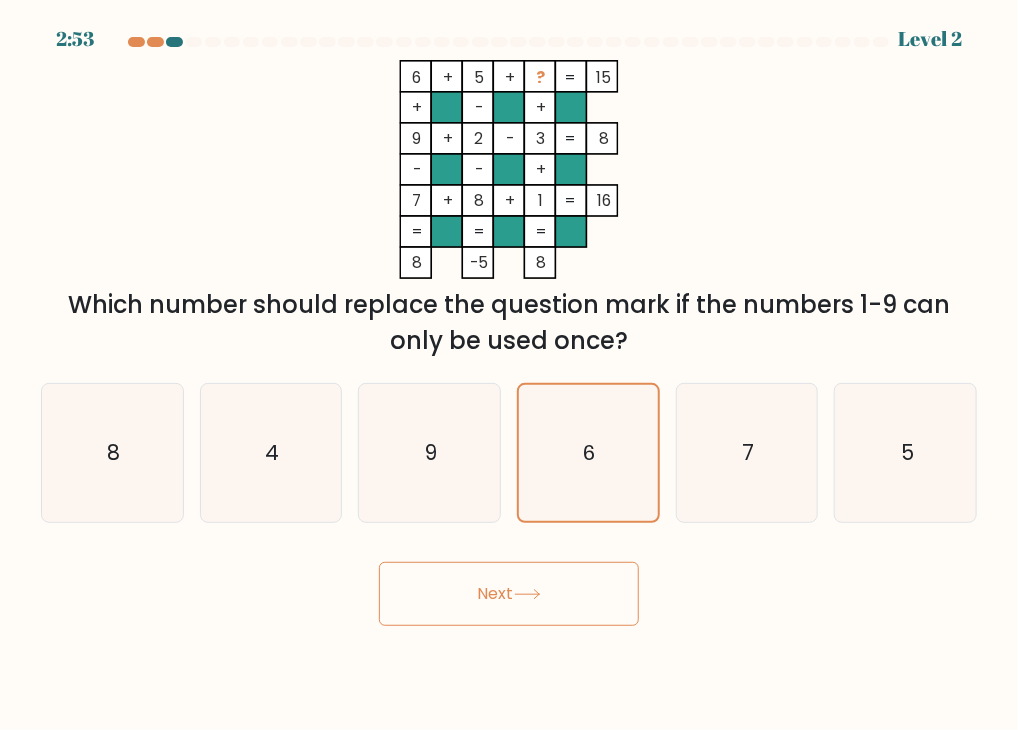 click on "Next" at bounding box center [509, 594] 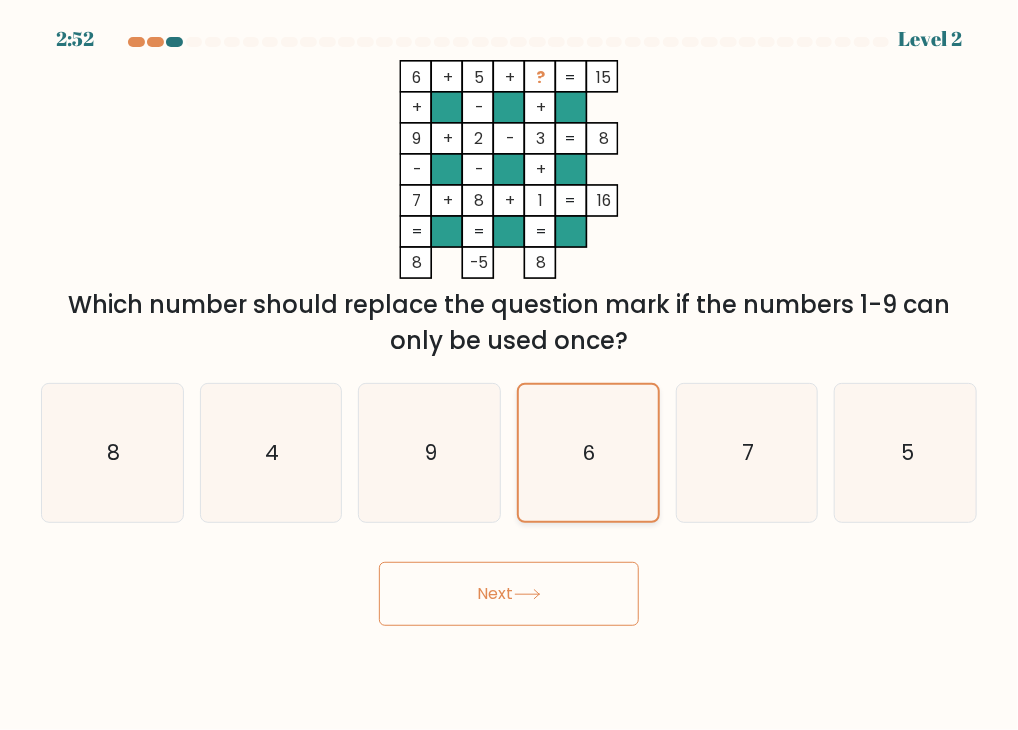 click on "6" 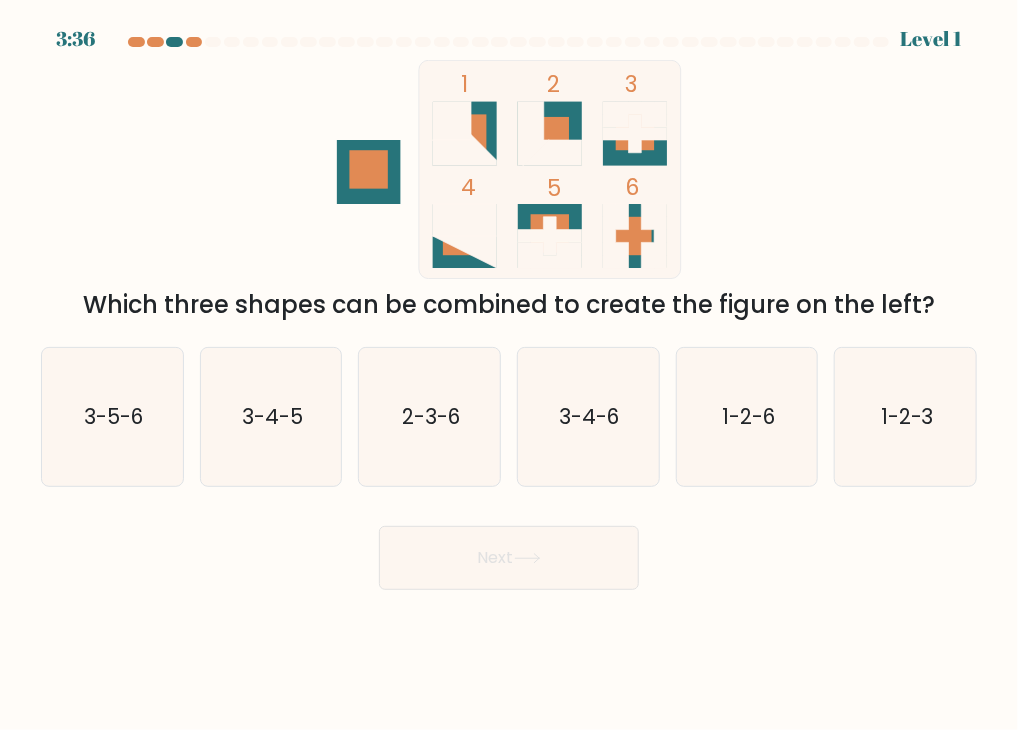 click on "Next" at bounding box center [509, 558] 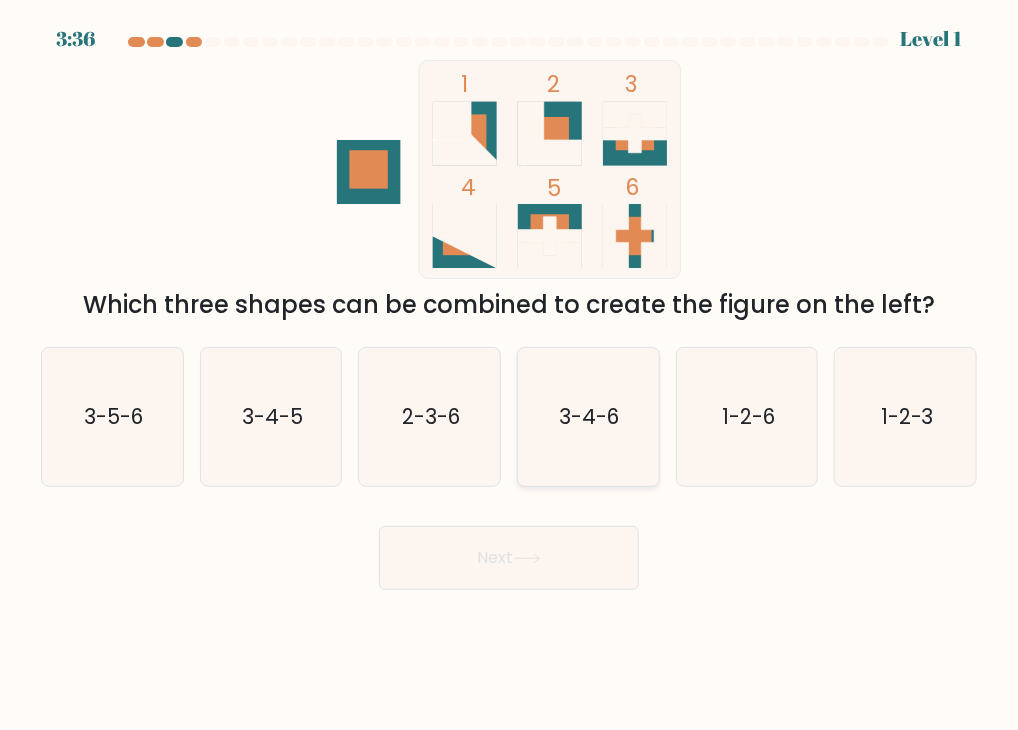 click on "3-4-6" 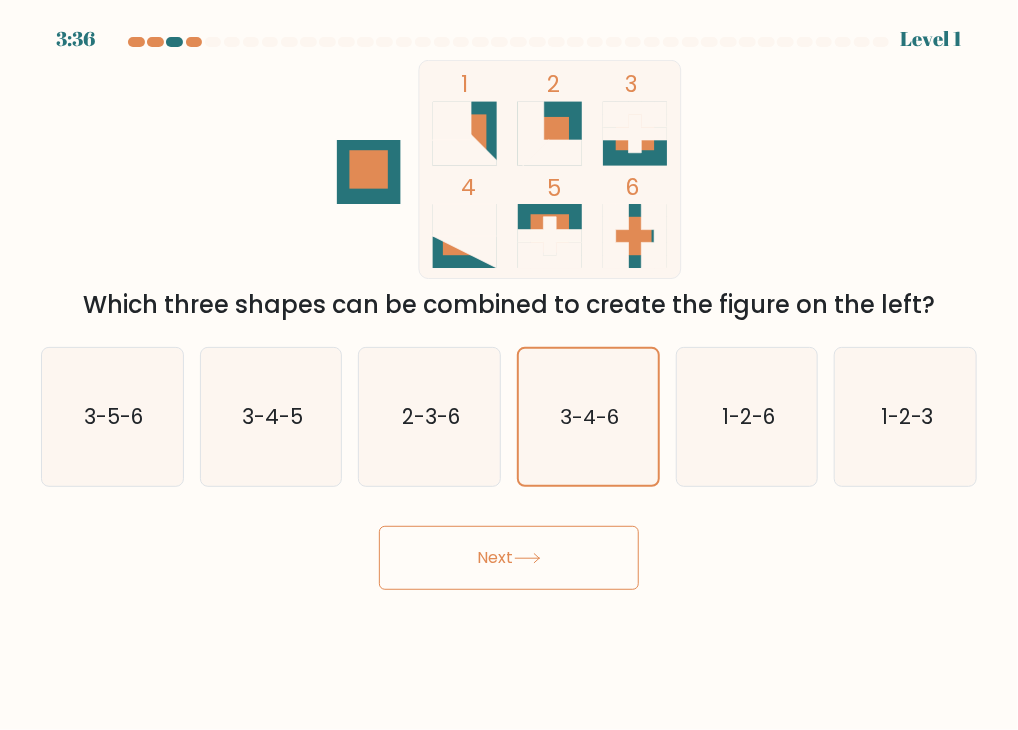 click on "Next" at bounding box center [509, 558] 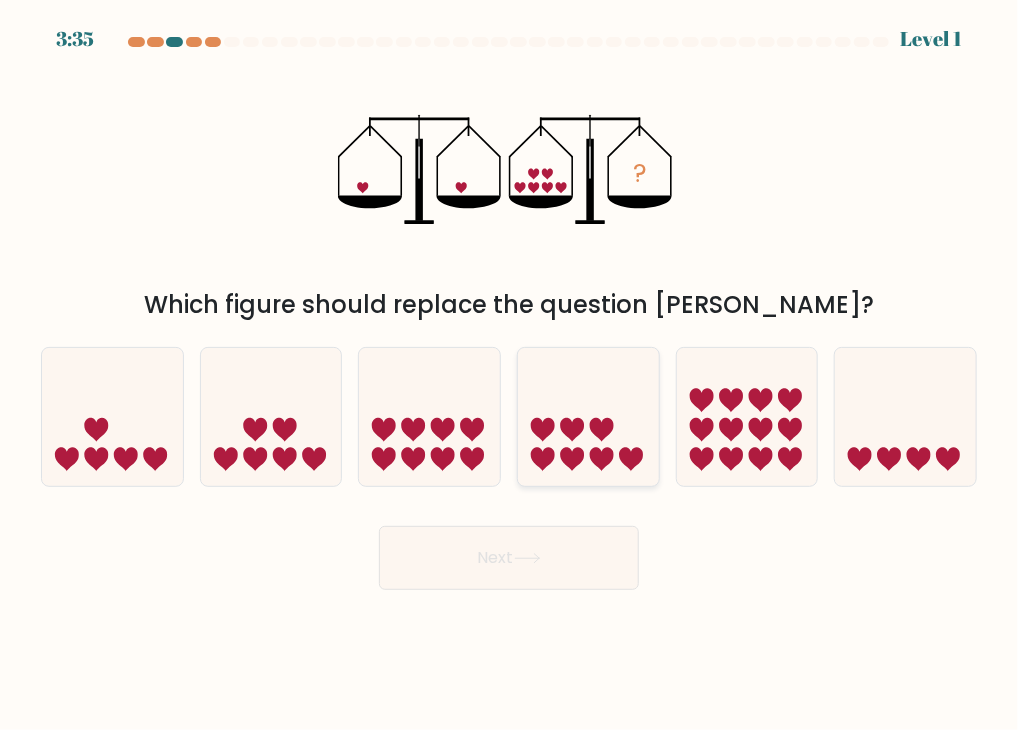 click 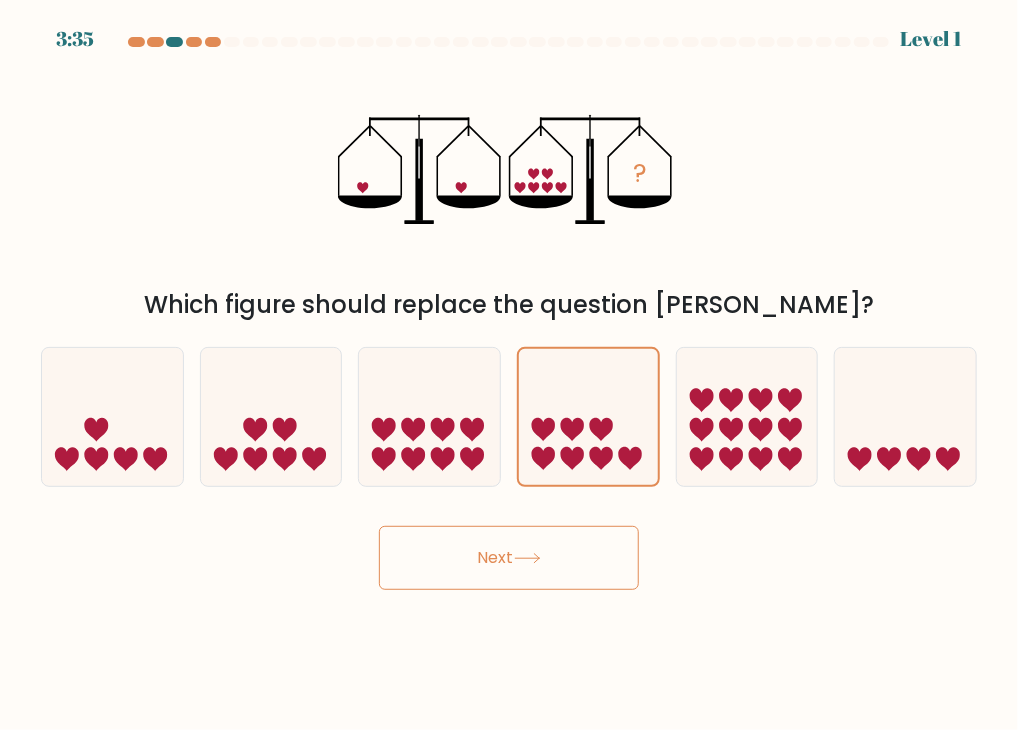 click on "Next" at bounding box center (509, 558) 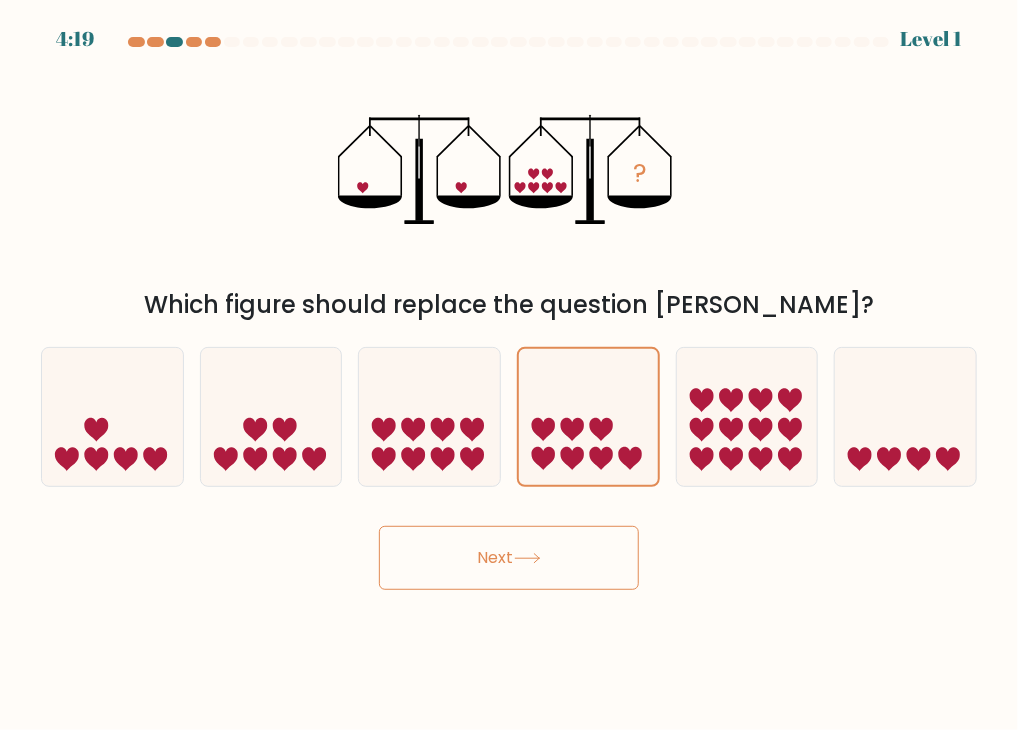 click on "Next" at bounding box center (509, 558) 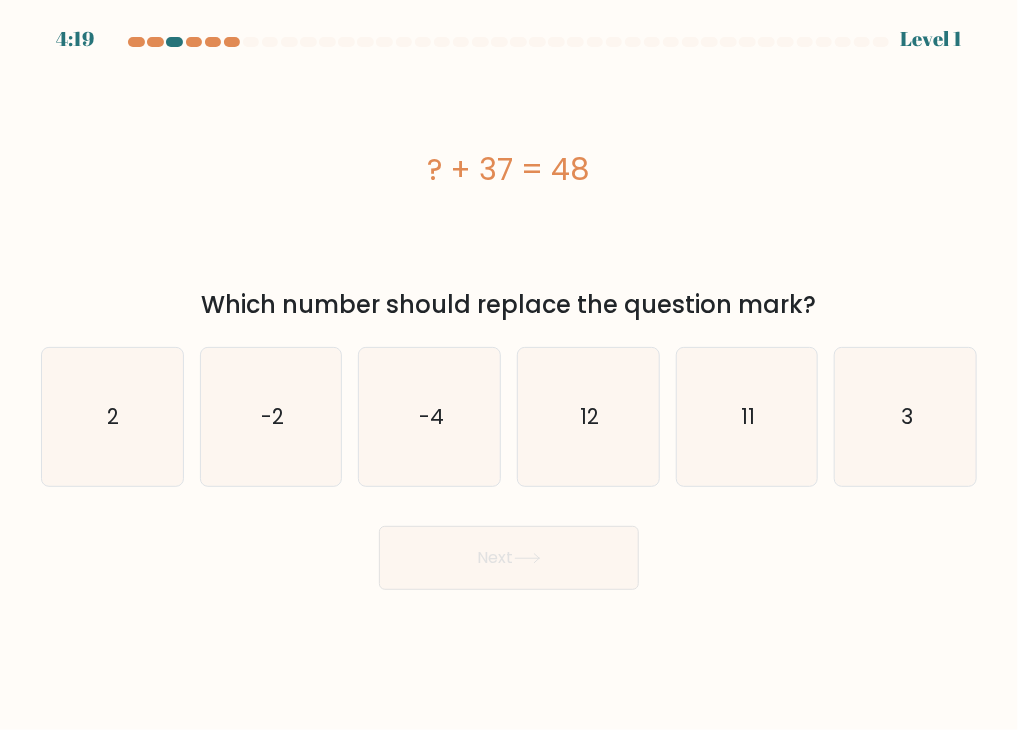 click on "Next" at bounding box center (509, 558) 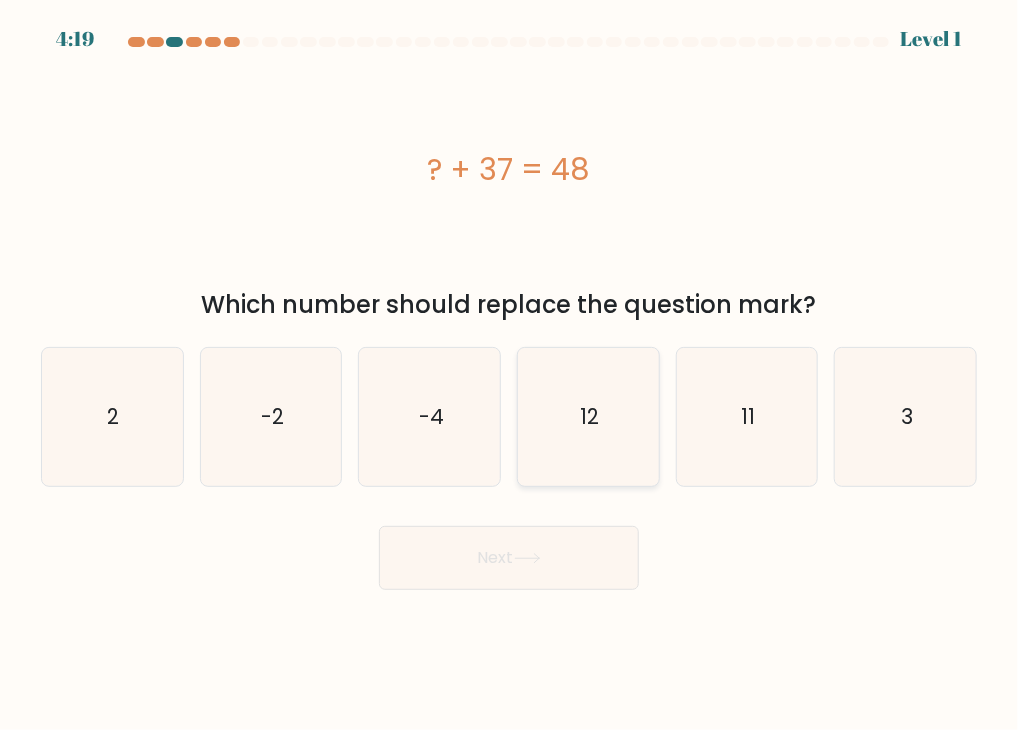 click on "12" 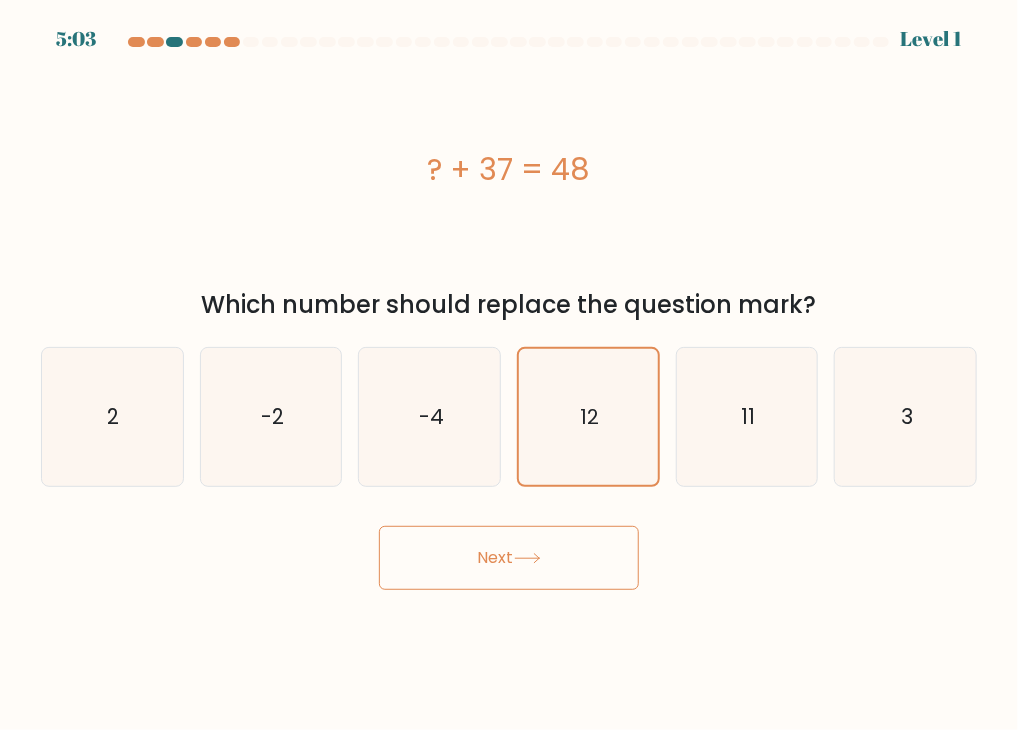 click on "Next" at bounding box center (509, 558) 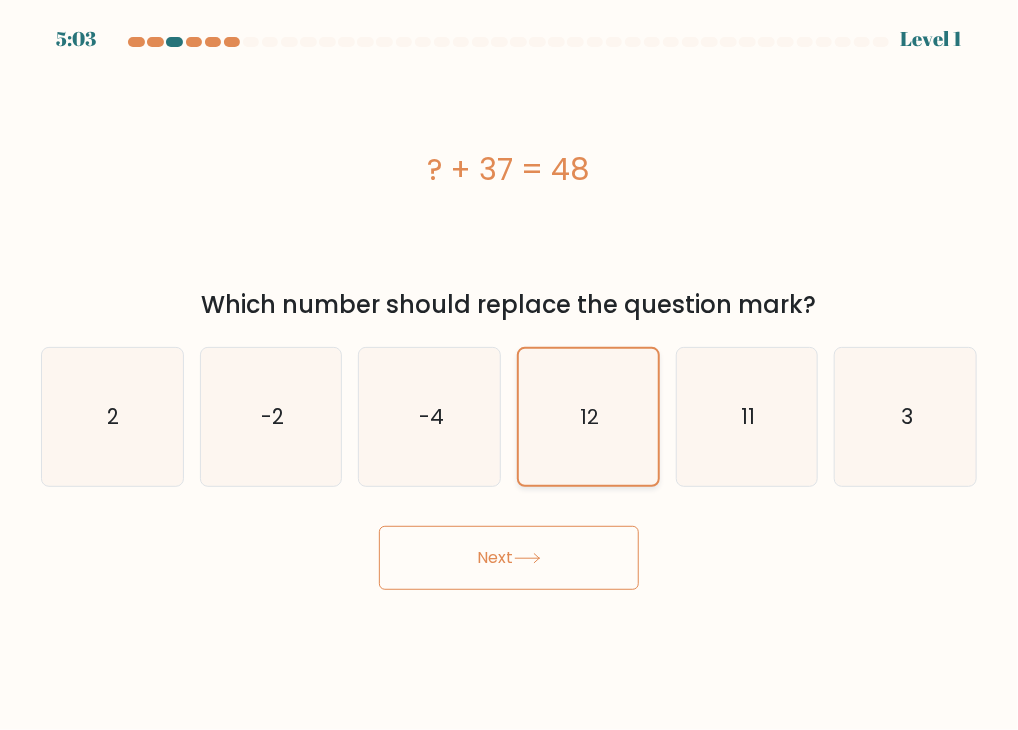 click on "12" 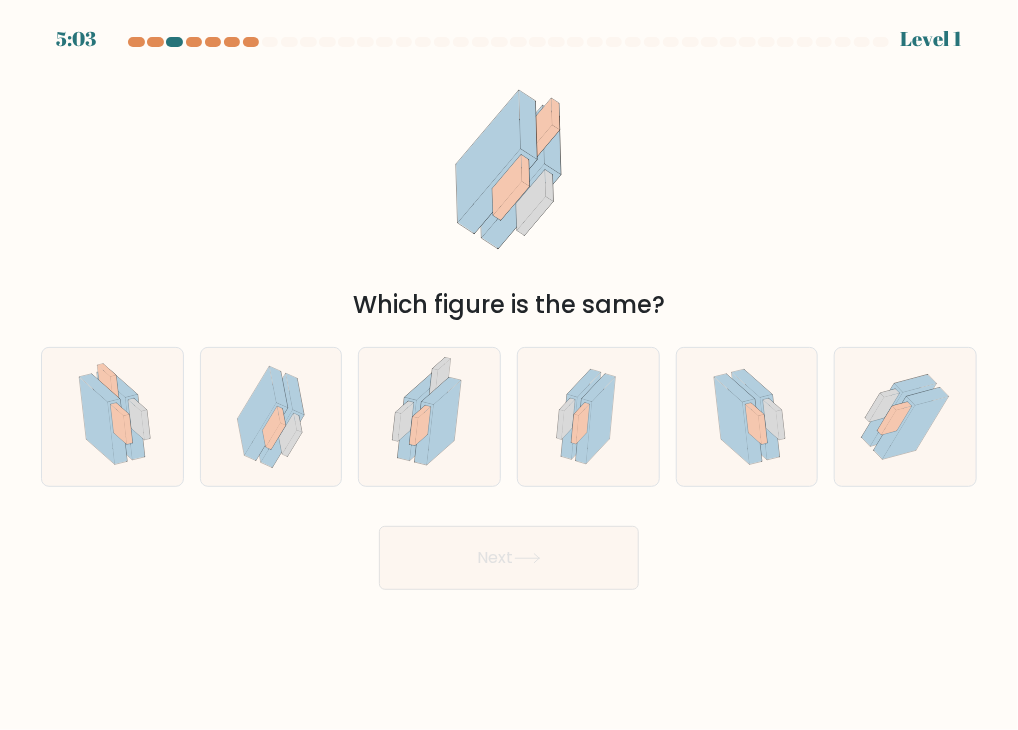 click on "Next" at bounding box center (509, 558) 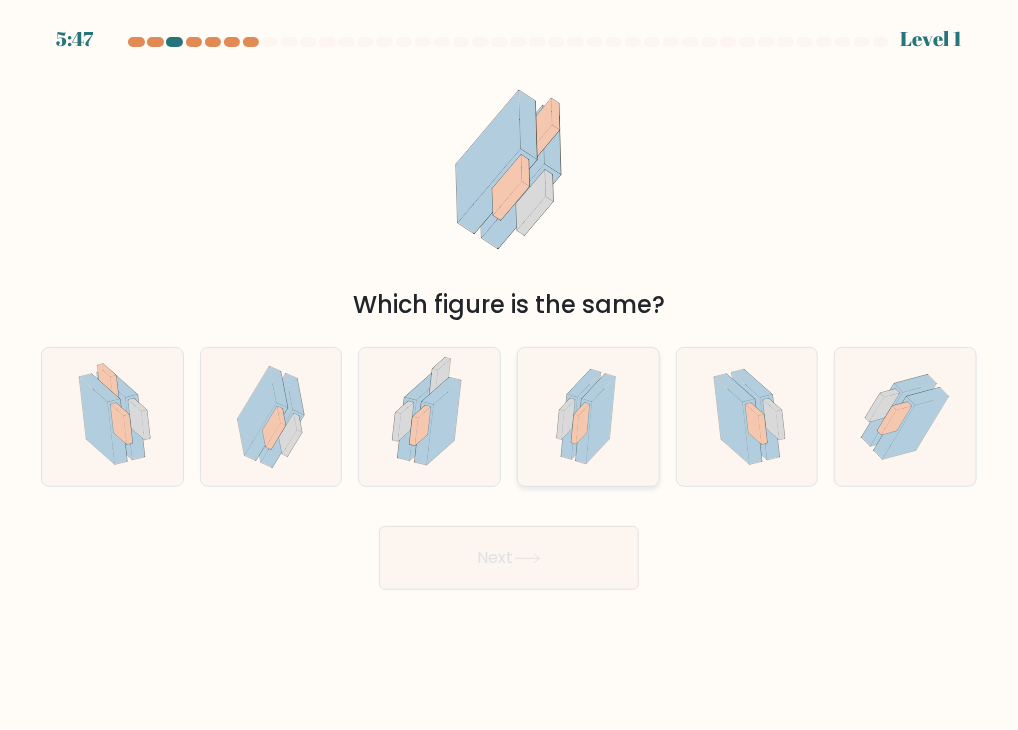 click 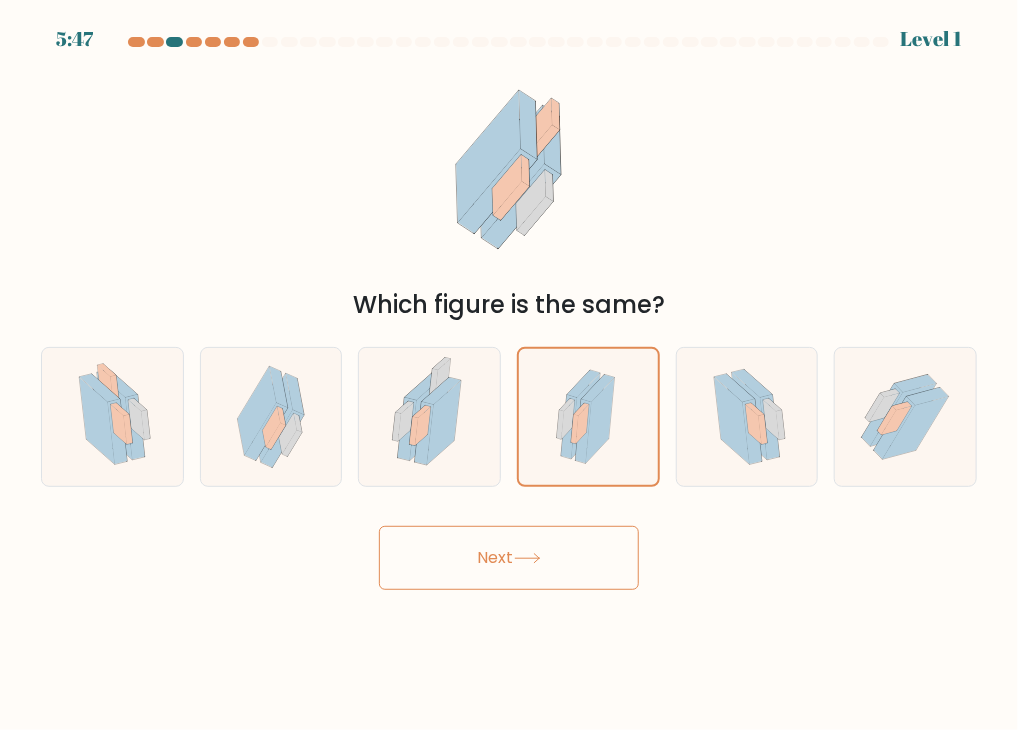 click on "Next" at bounding box center (509, 558) 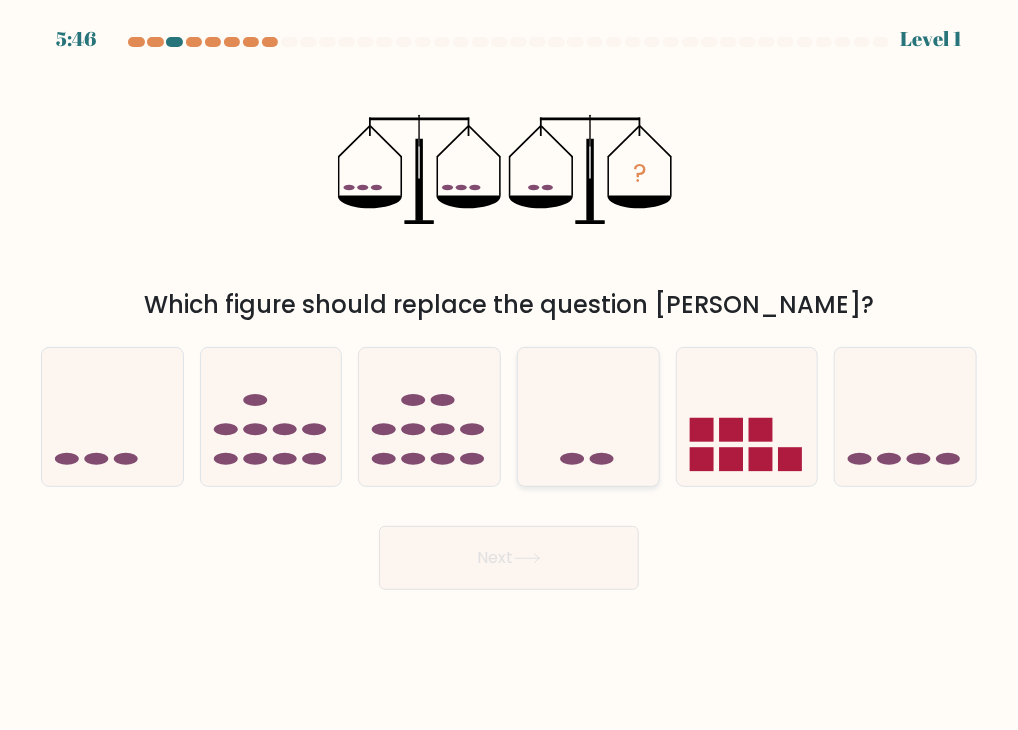 click 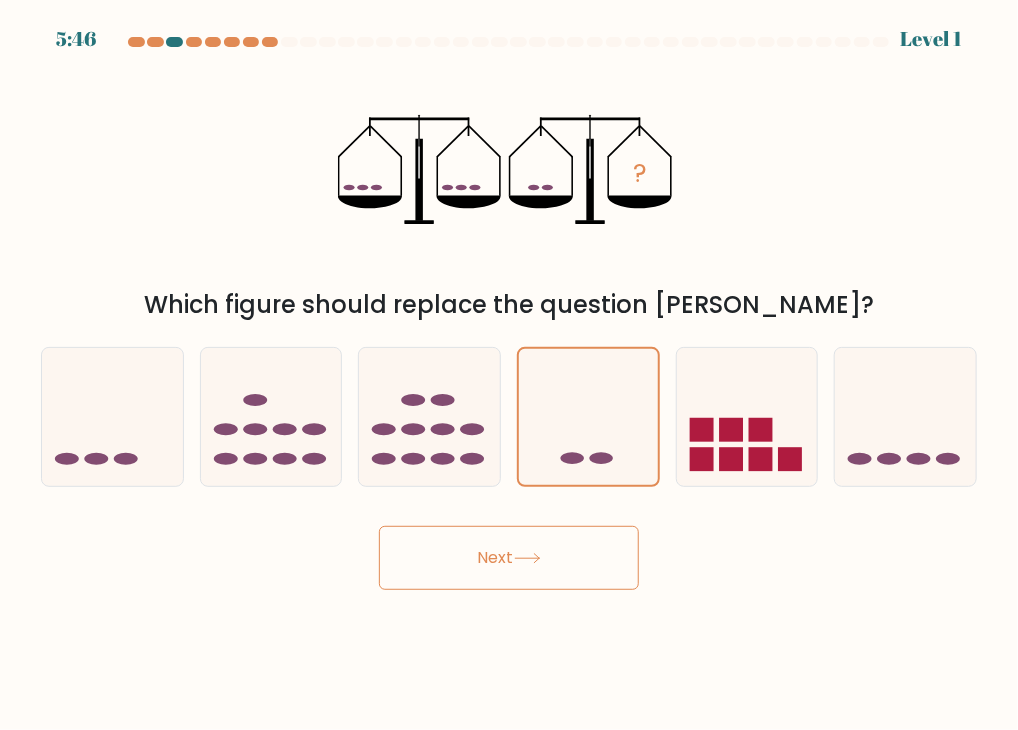 click on "Next" at bounding box center [509, 558] 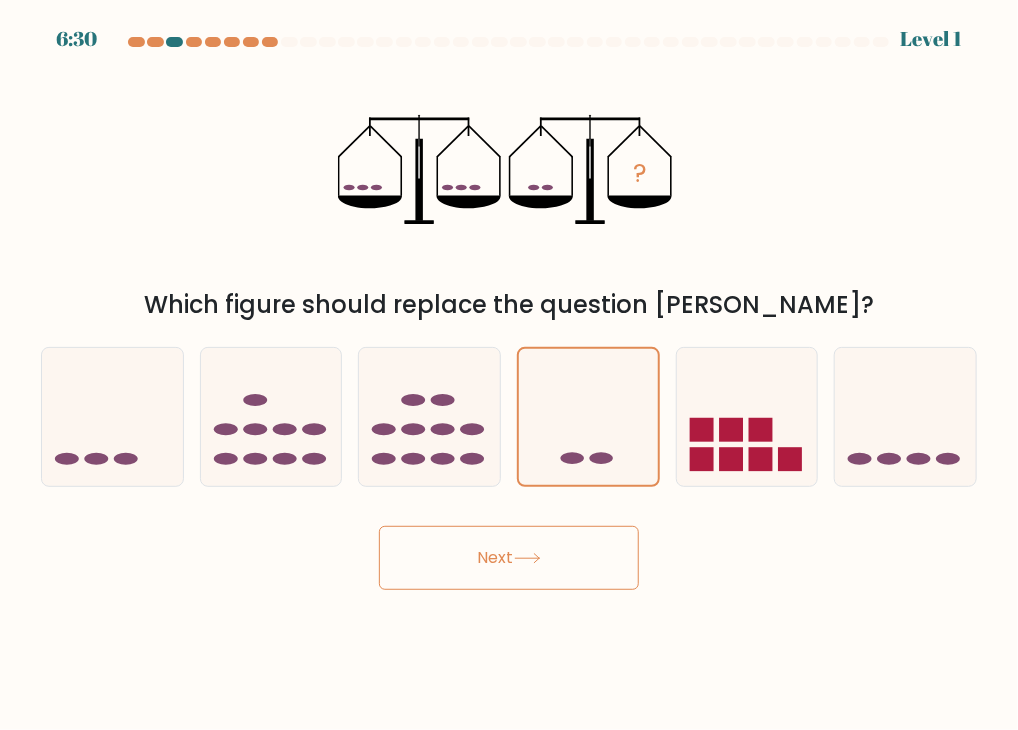 click on "Next" at bounding box center (509, 558) 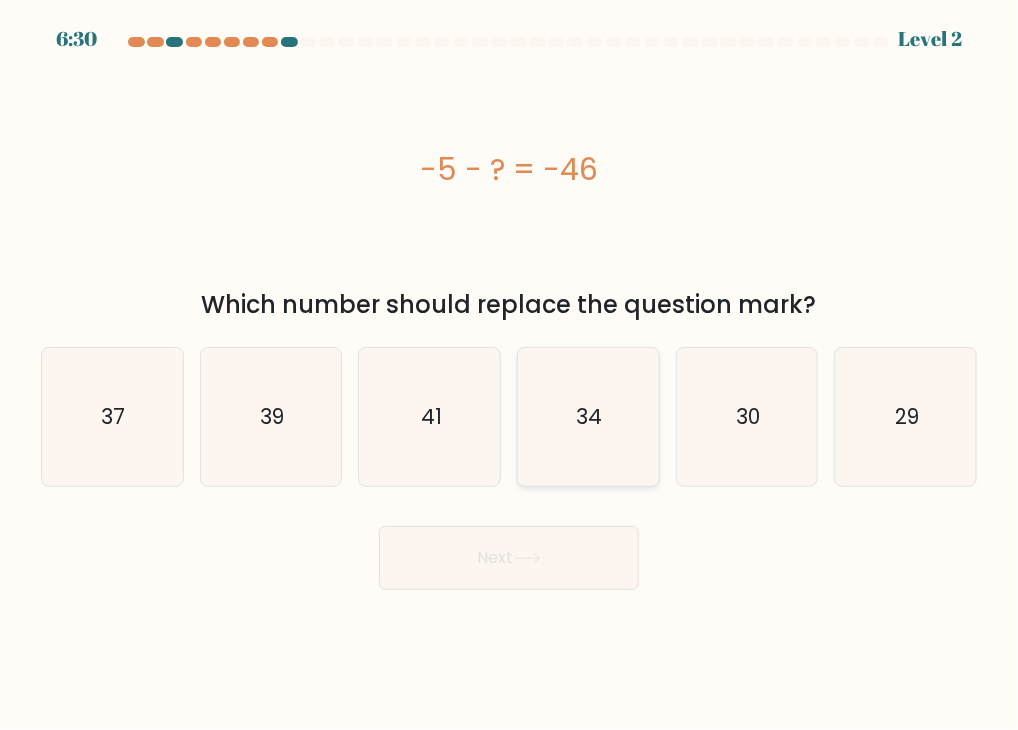 click on "34" 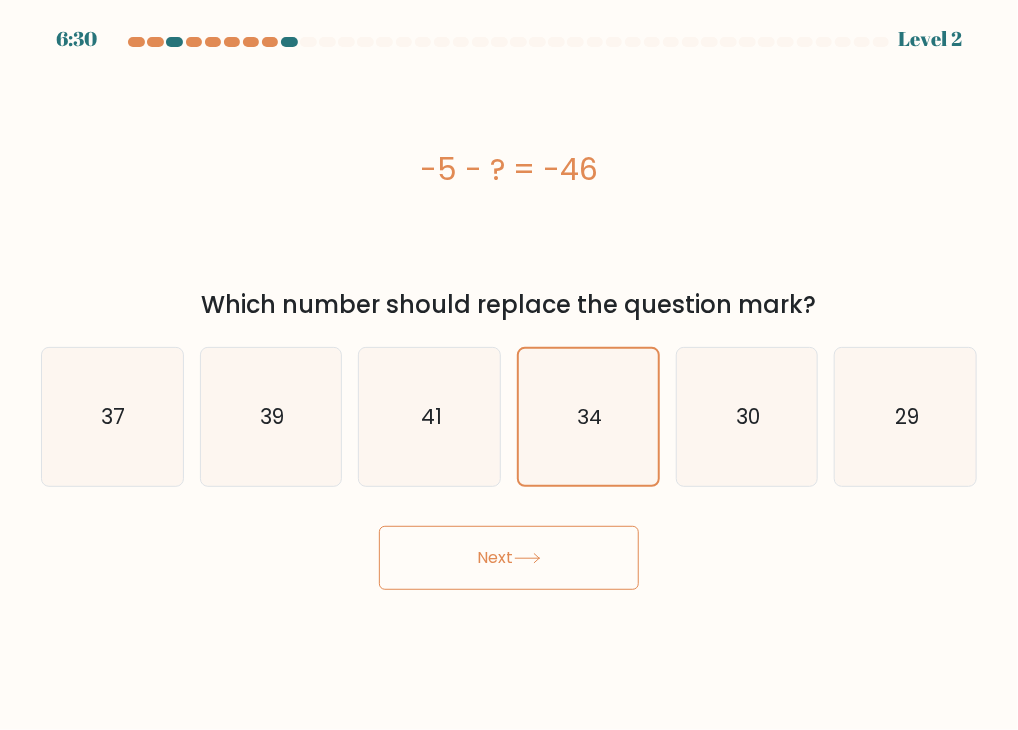 click on "Next" at bounding box center [509, 558] 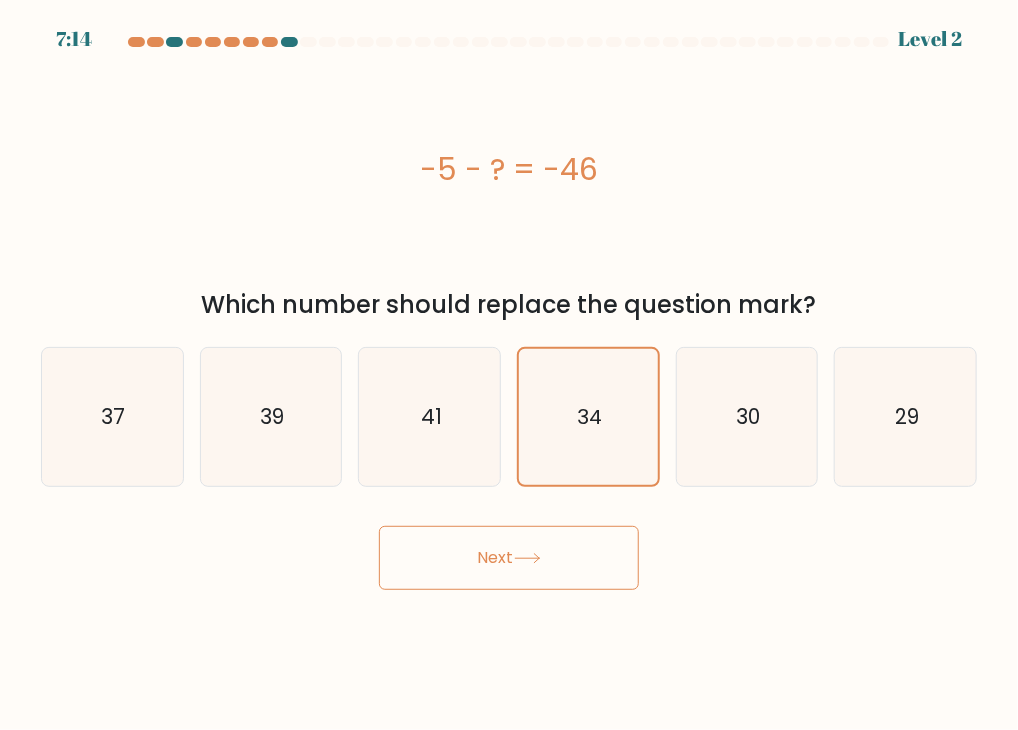 click on "Next" at bounding box center [509, 558] 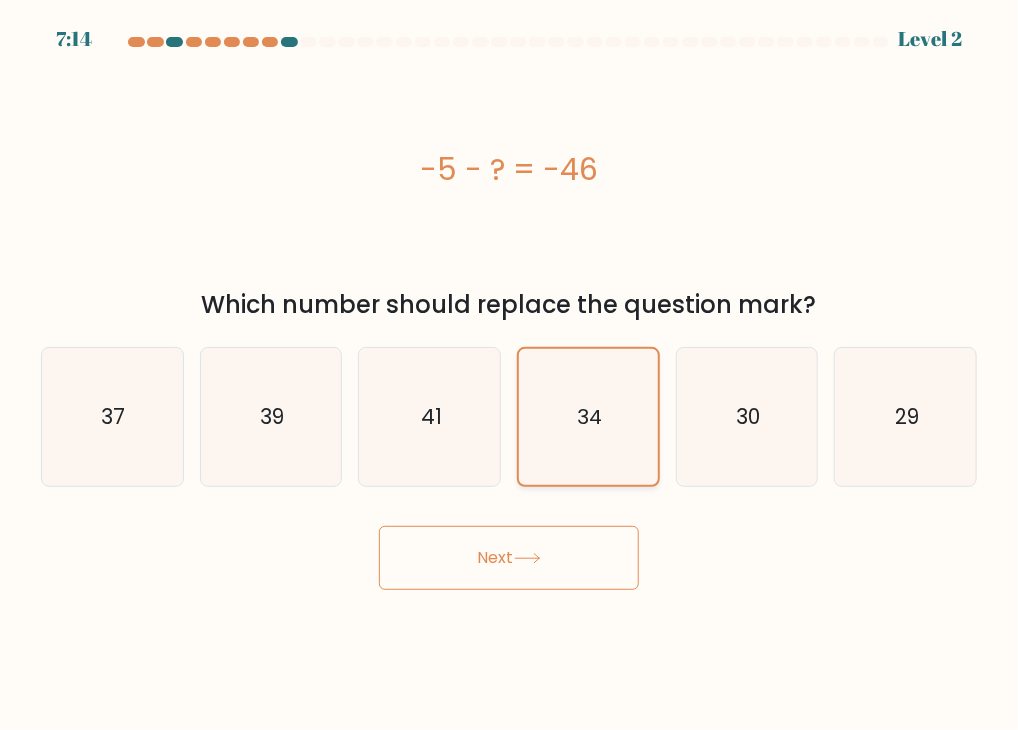 drag, startPoint x: 565, startPoint y: 545, endPoint x: 588, endPoint y: 474, distance: 74.63243 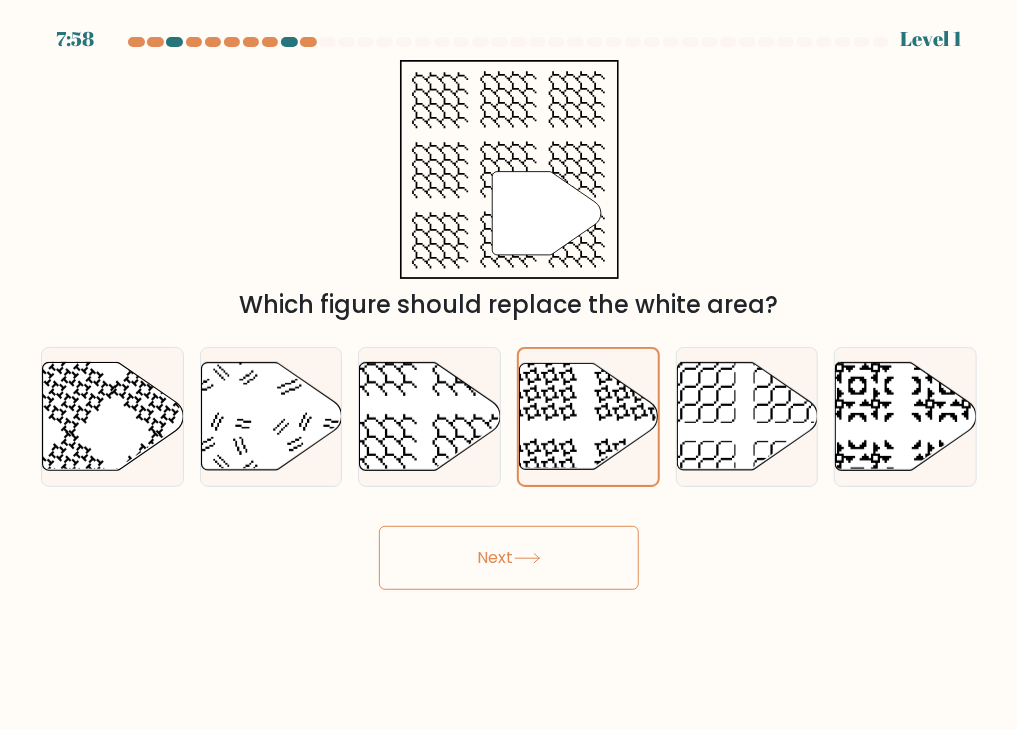 click on "Next" at bounding box center (509, 558) 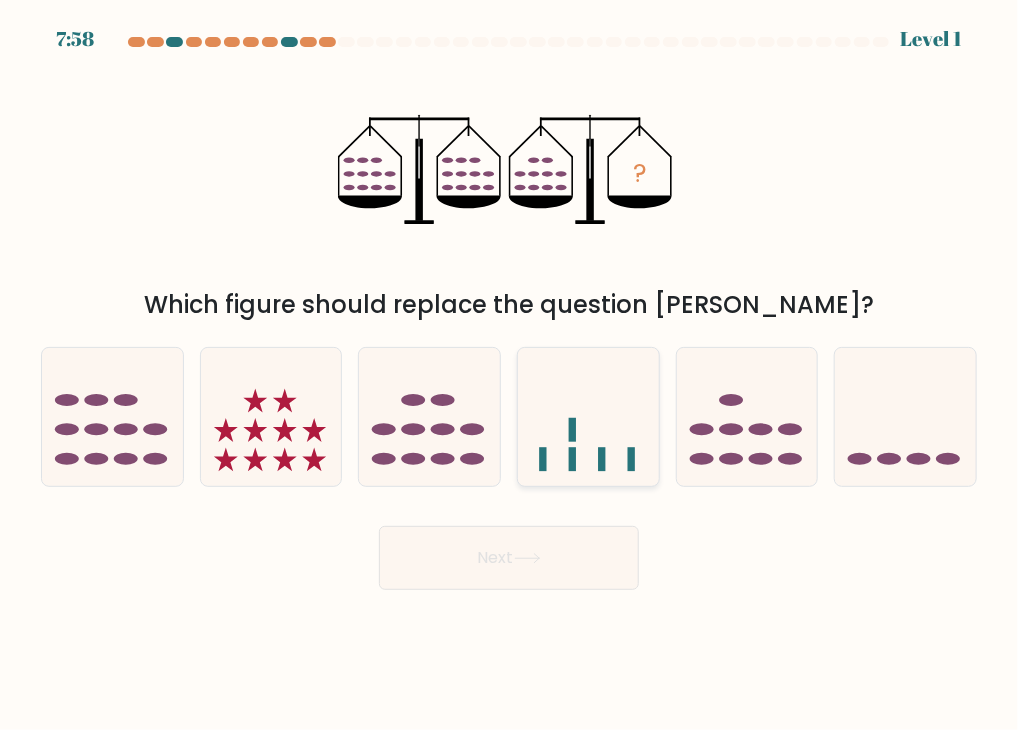 click 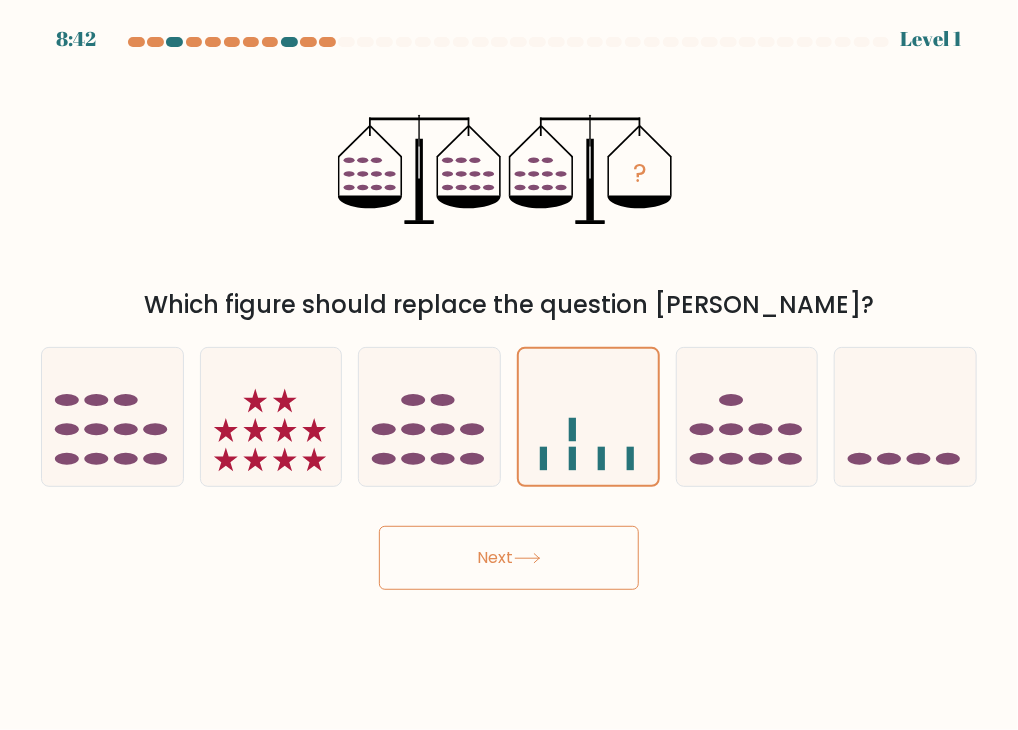 click on "Next" at bounding box center (509, 558) 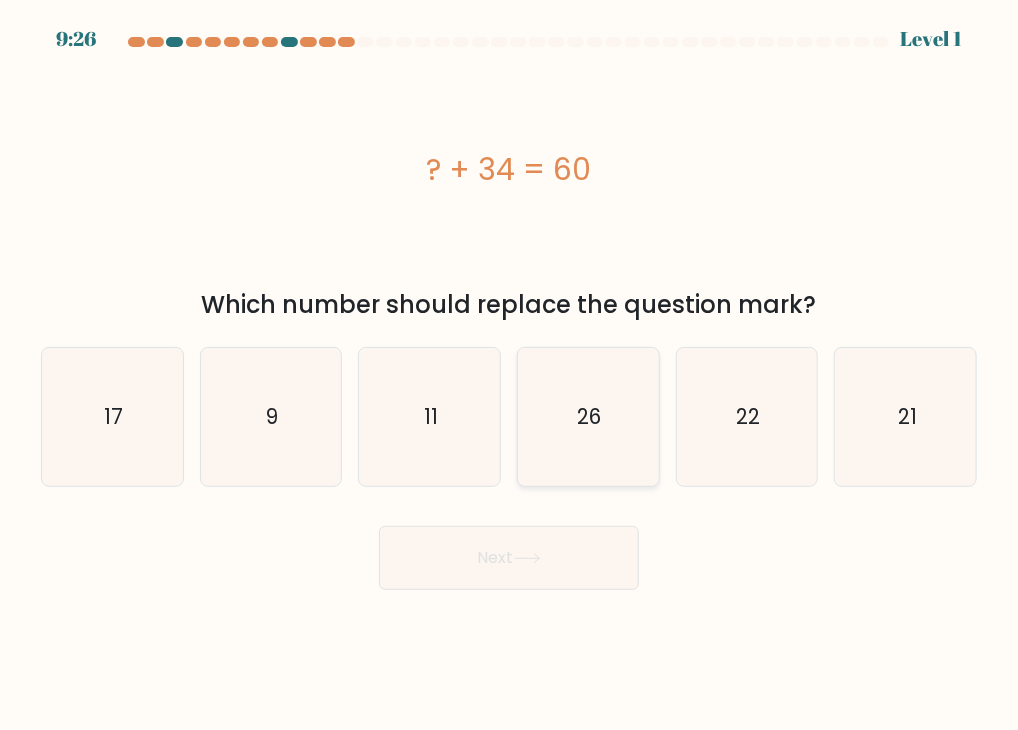 click on "26" 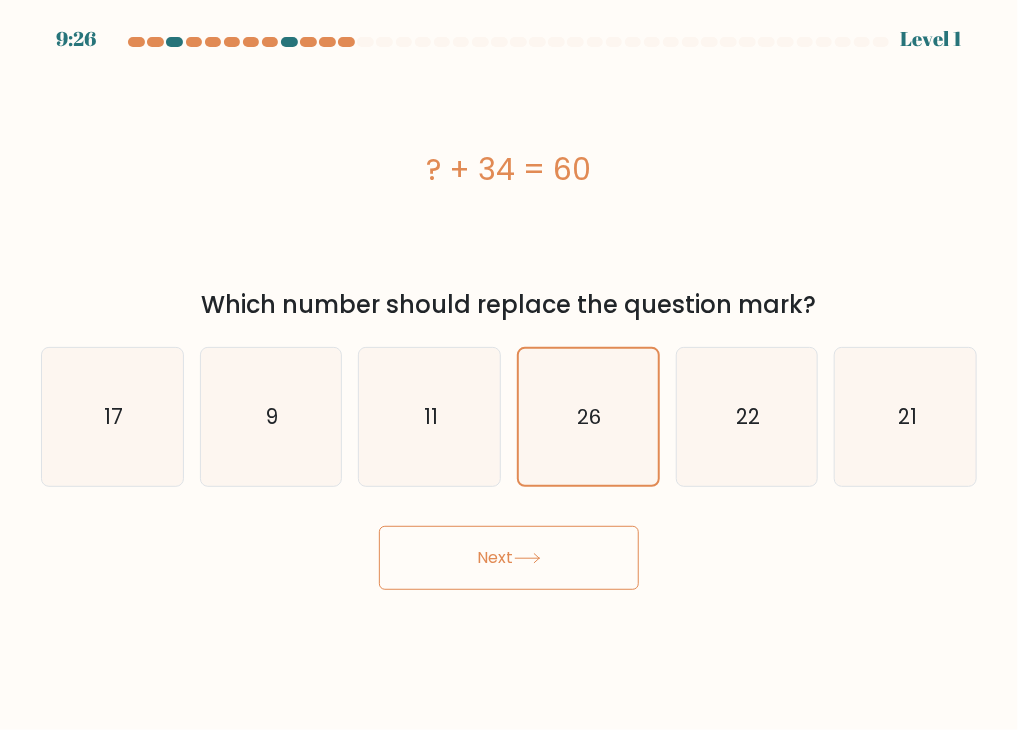 click on "Next" at bounding box center [509, 558] 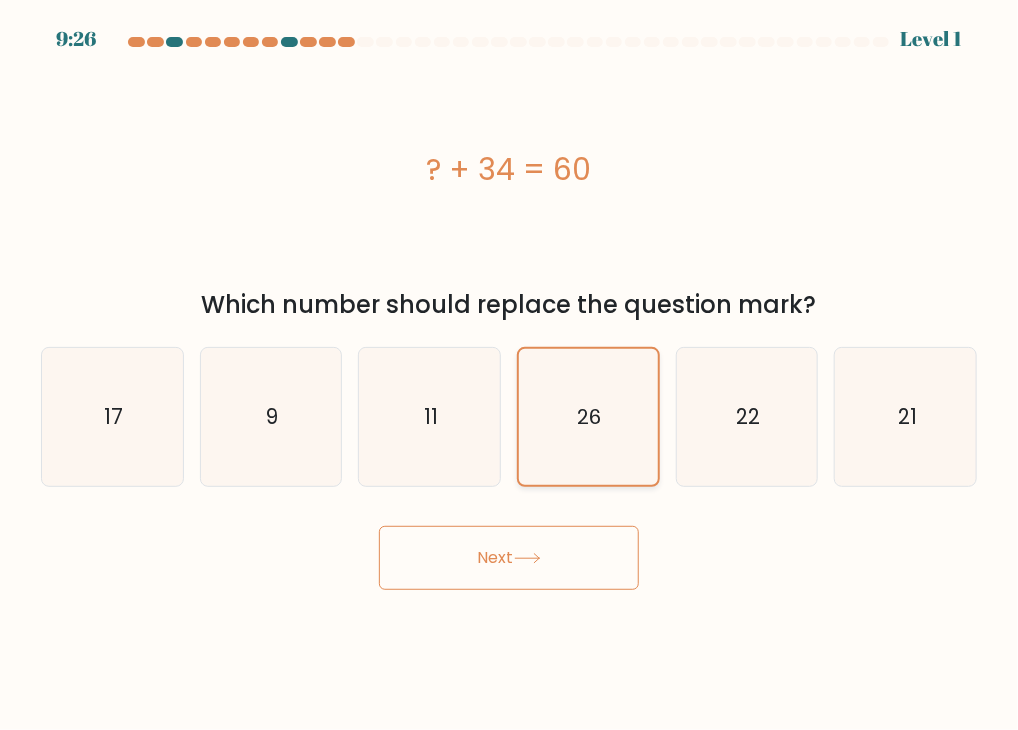 drag, startPoint x: 565, startPoint y: 545, endPoint x: 562, endPoint y: 467, distance: 78.05767 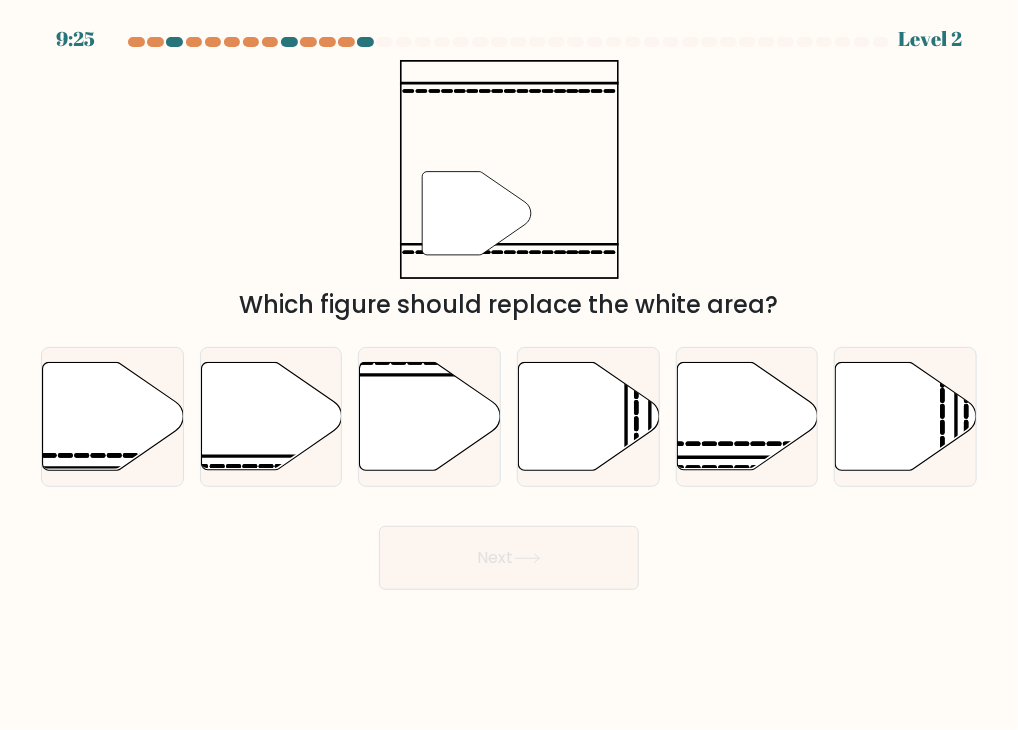 click on "Next" at bounding box center [509, 558] 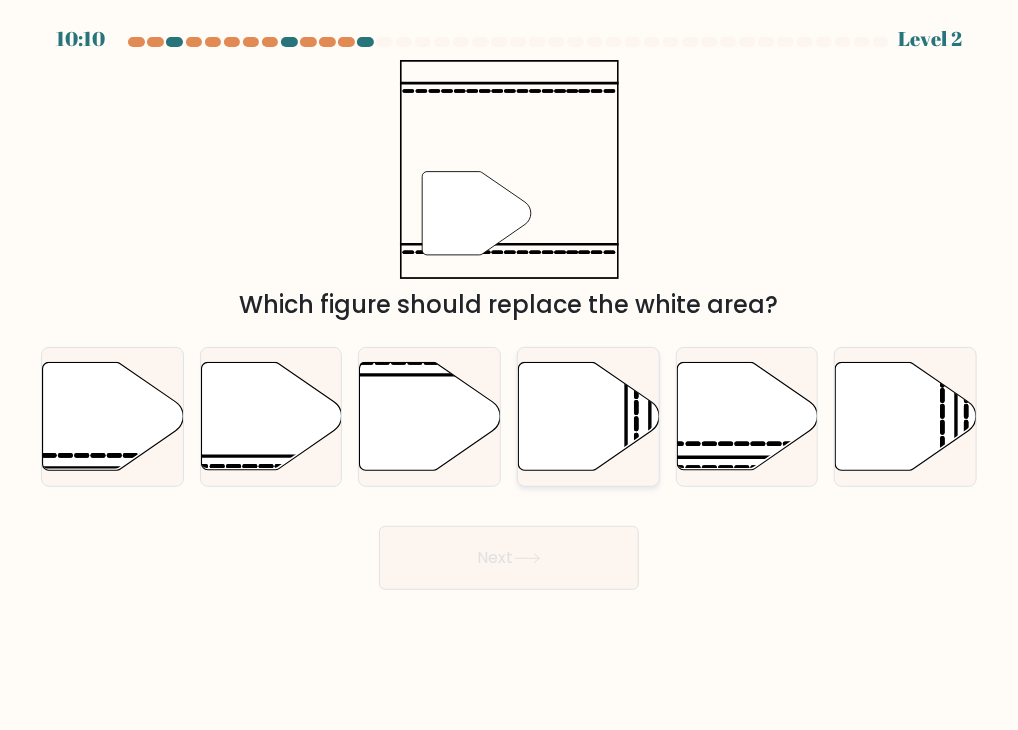 click 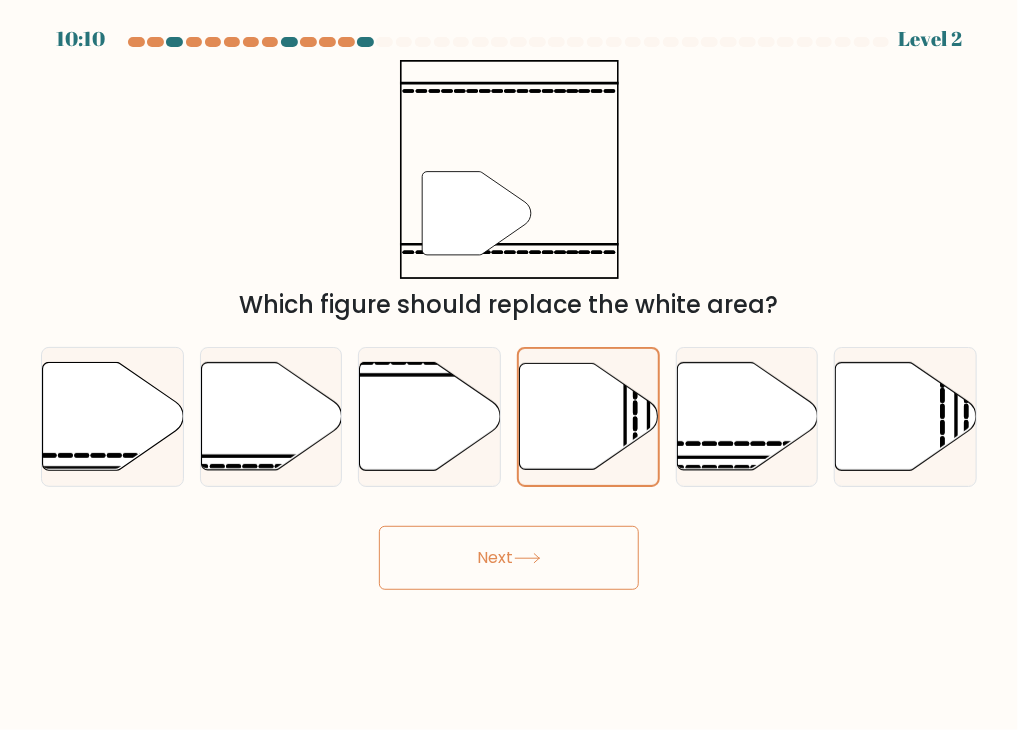 drag, startPoint x: 574, startPoint y: 423, endPoint x: 568, endPoint y: 498, distance: 75.23962 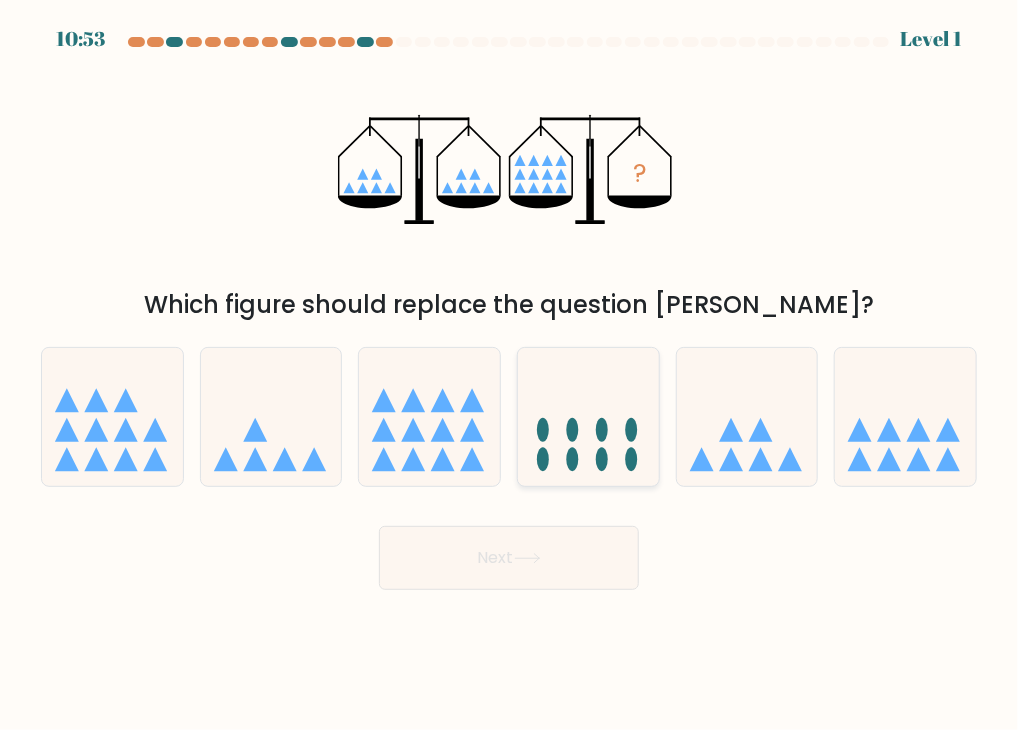 click 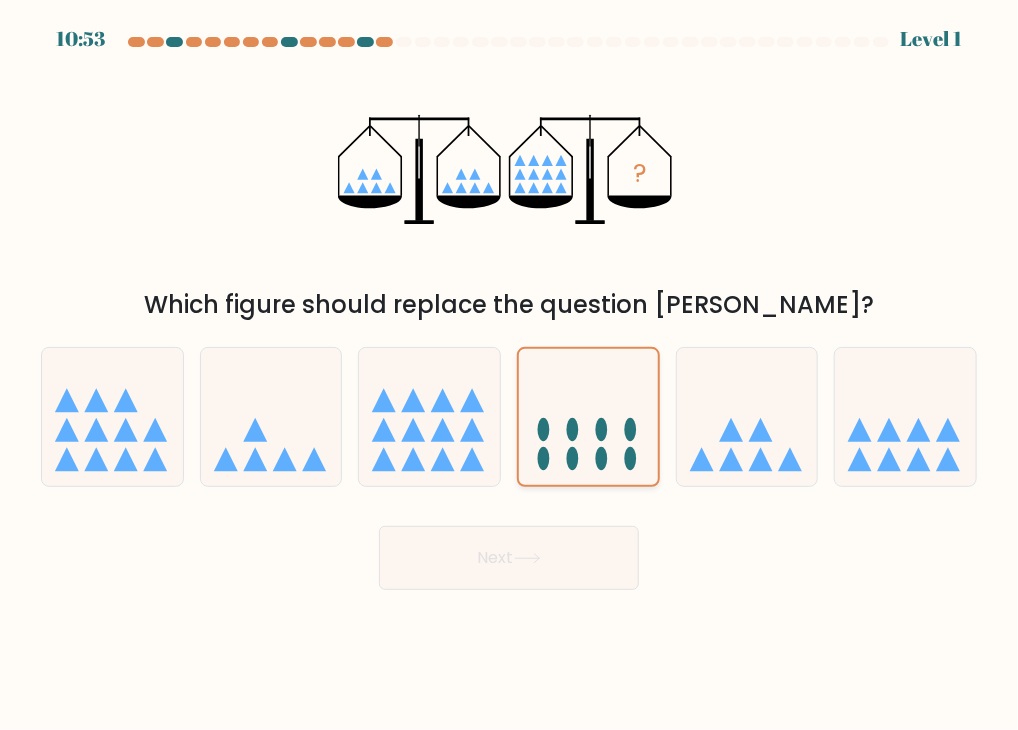 click 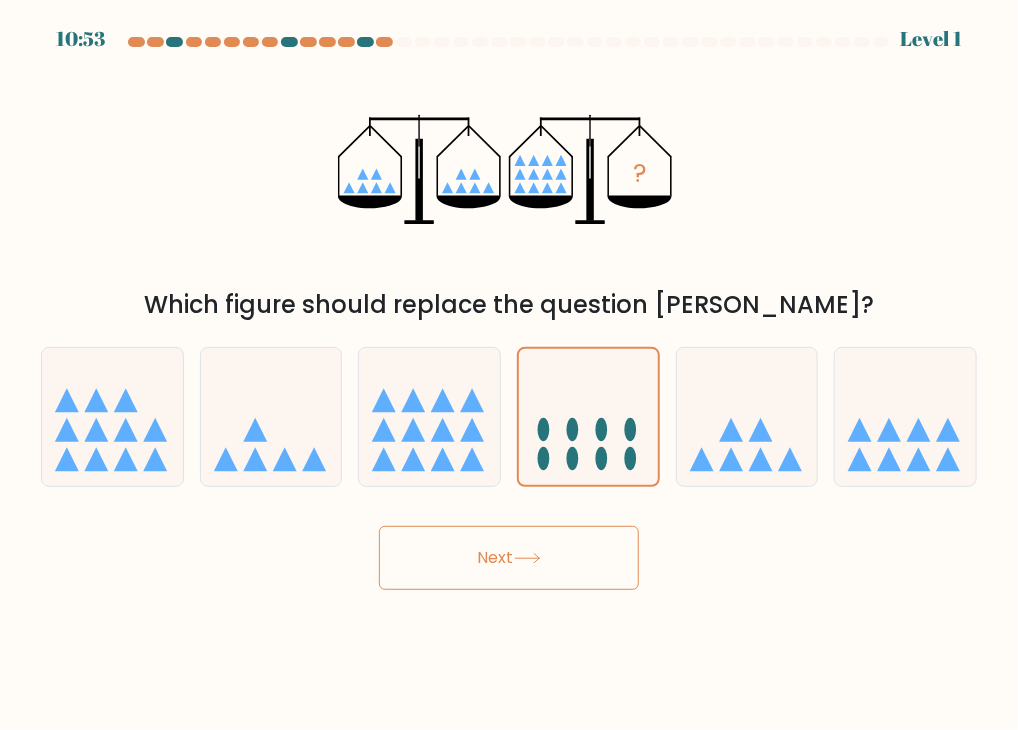 click on "Next" at bounding box center (509, 558) 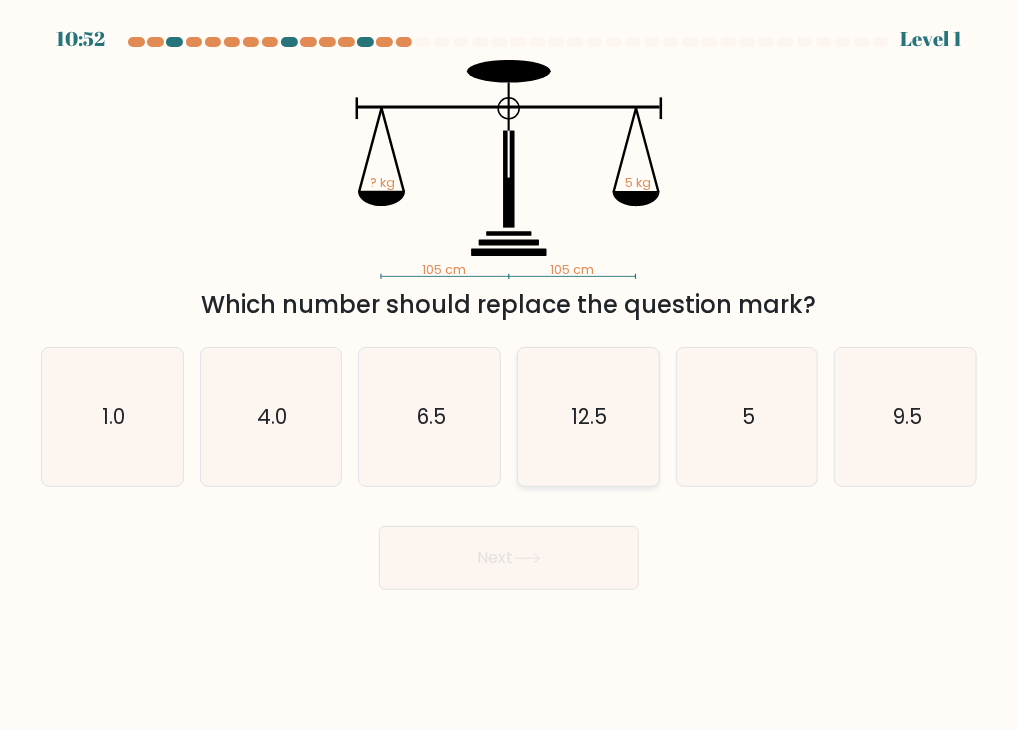 click on "12.5" 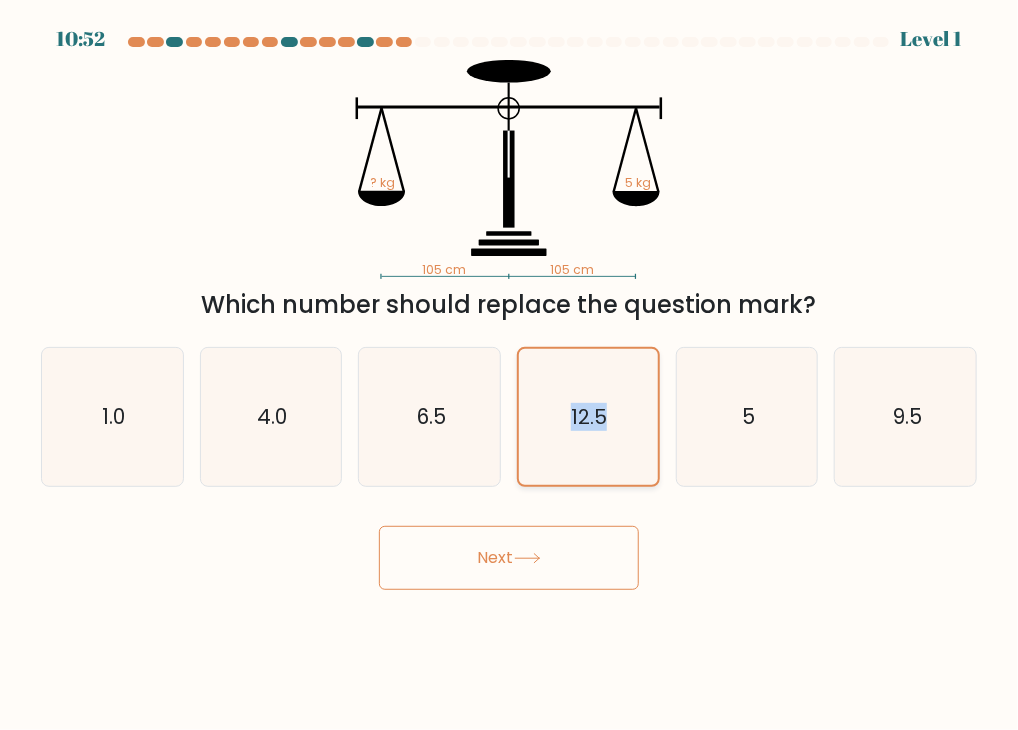 click on "12.5" 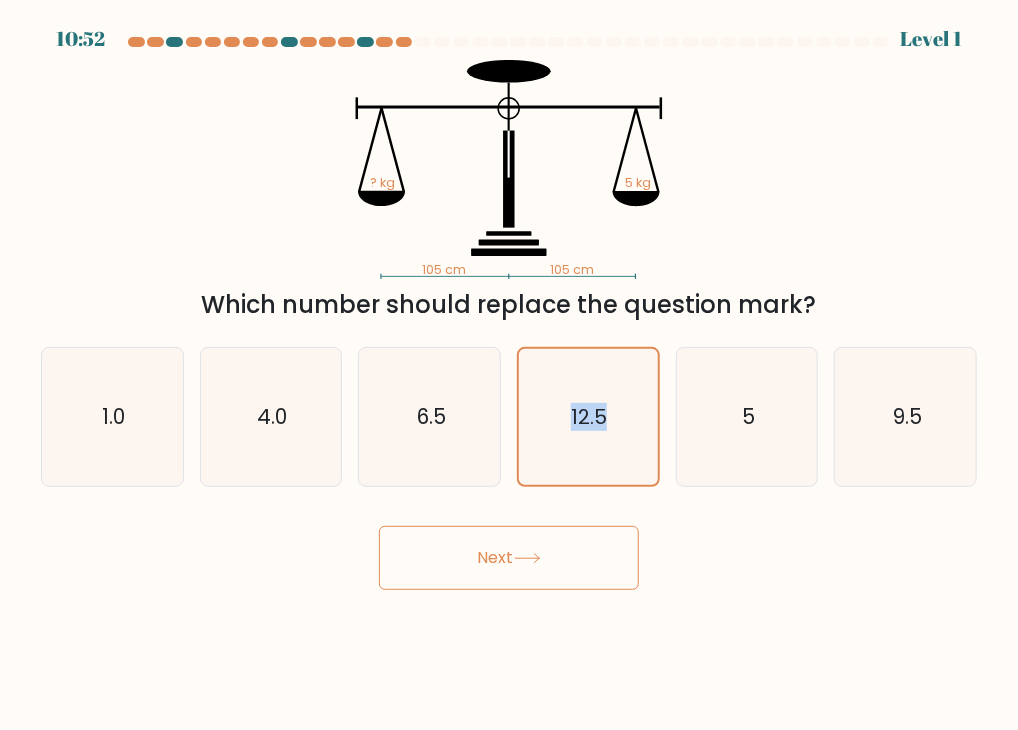 click on "Next" at bounding box center (509, 558) 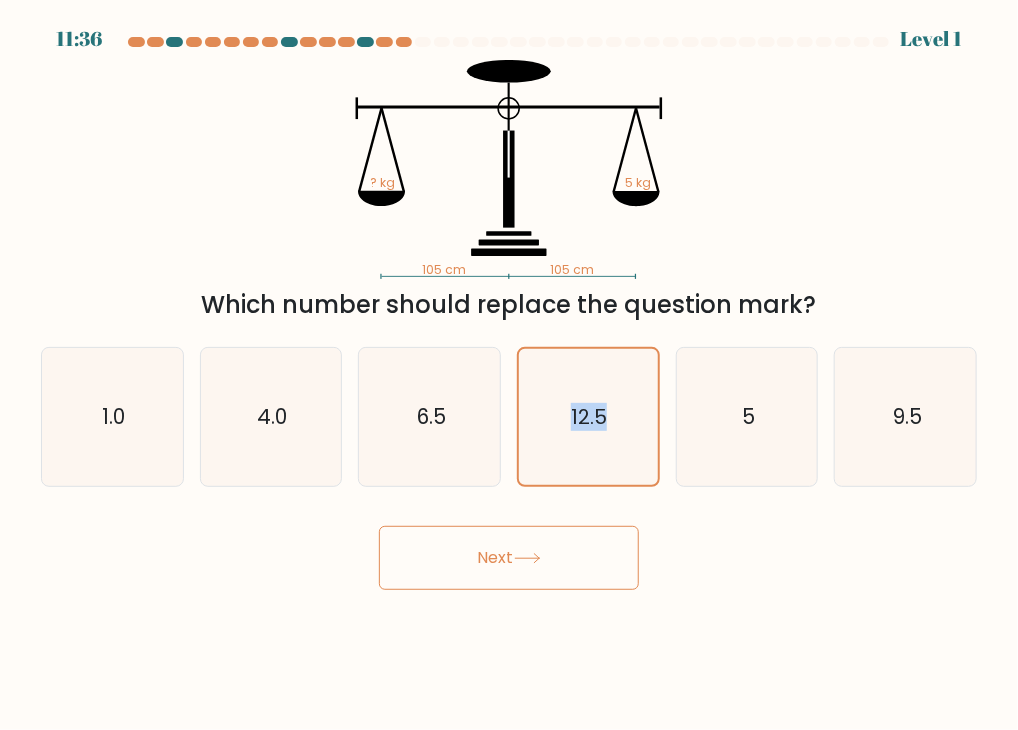 click on "Next" at bounding box center (509, 558) 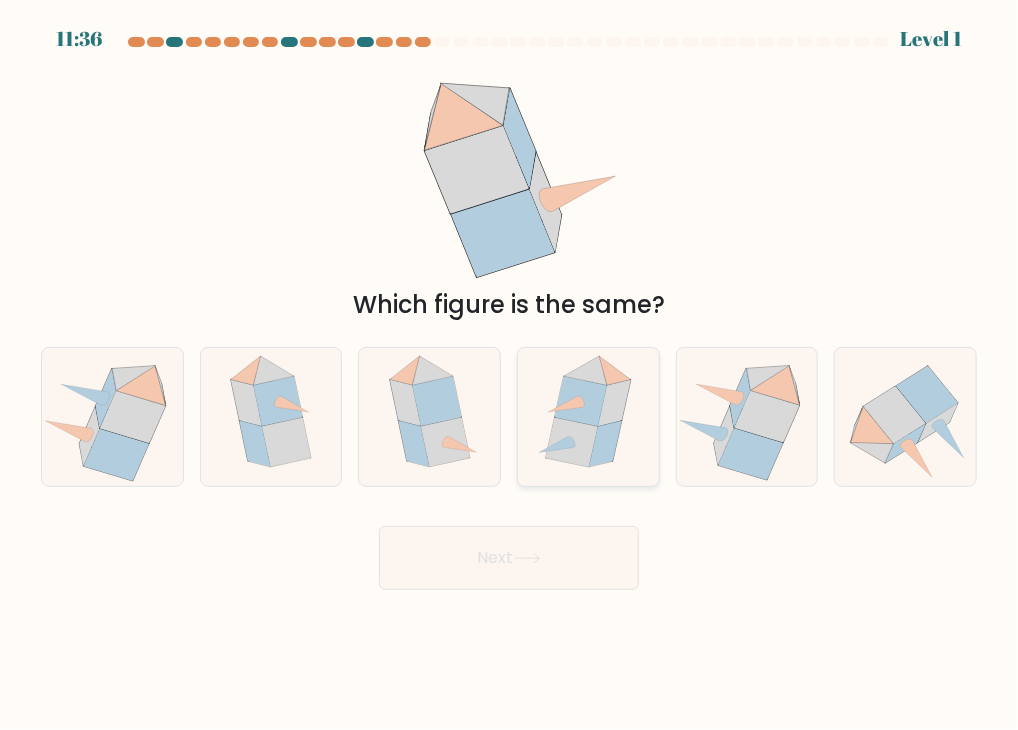 click 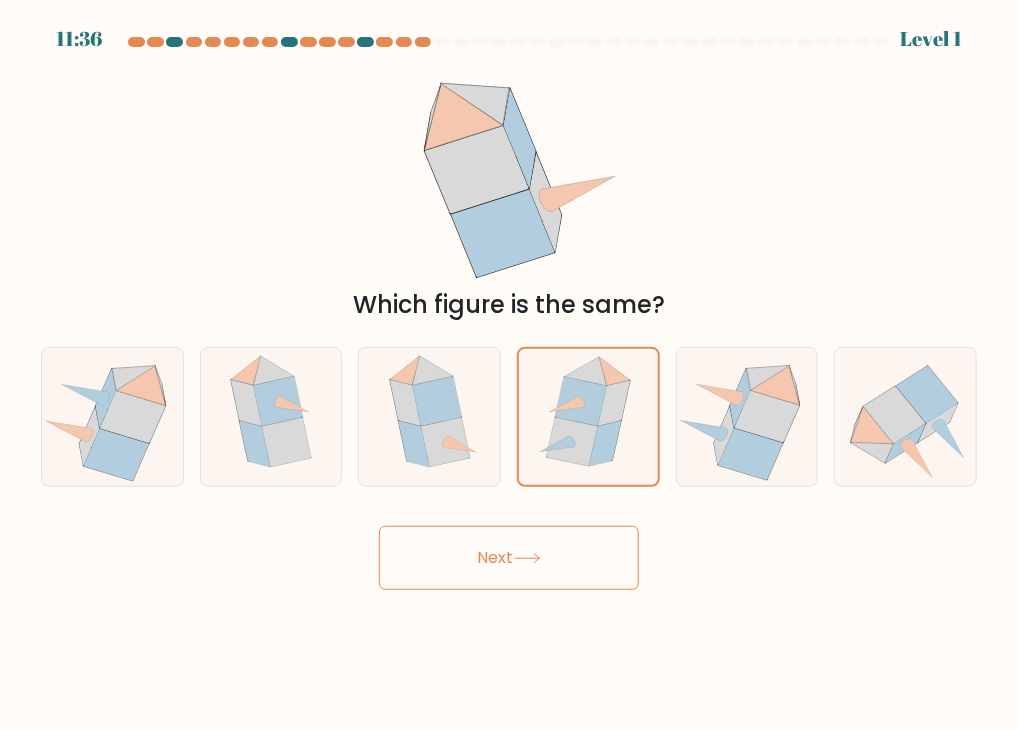 drag, startPoint x: 574, startPoint y: 446, endPoint x: 560, endPoint y: 539, distance: 94.04786 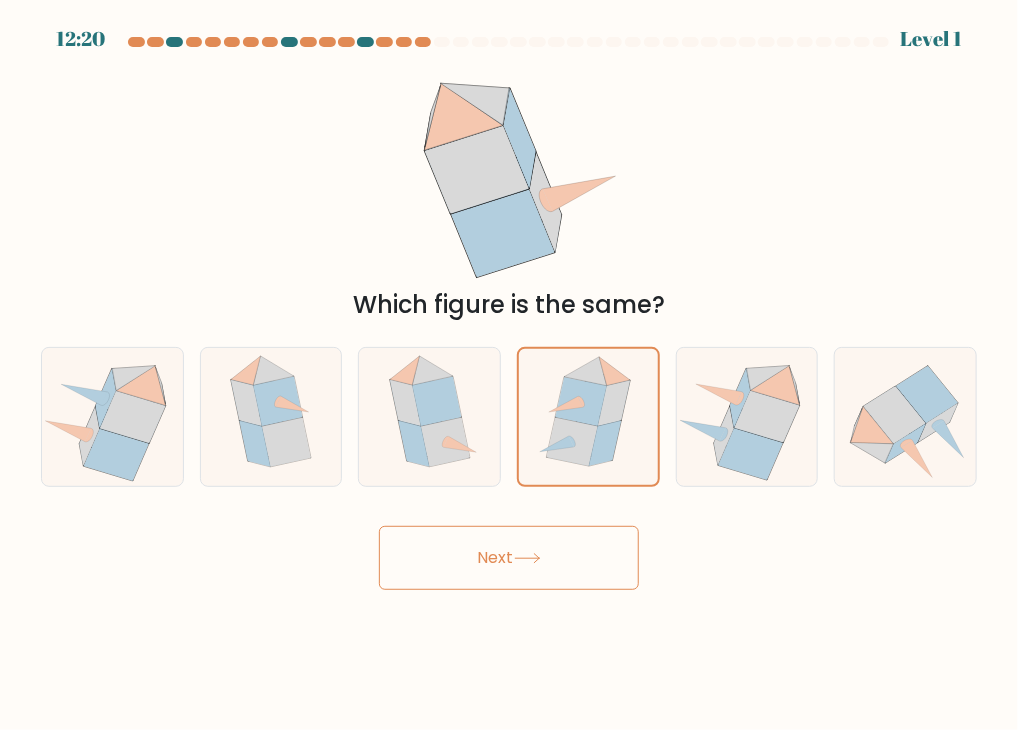 click on "Next" at bounding box center [509, 558] 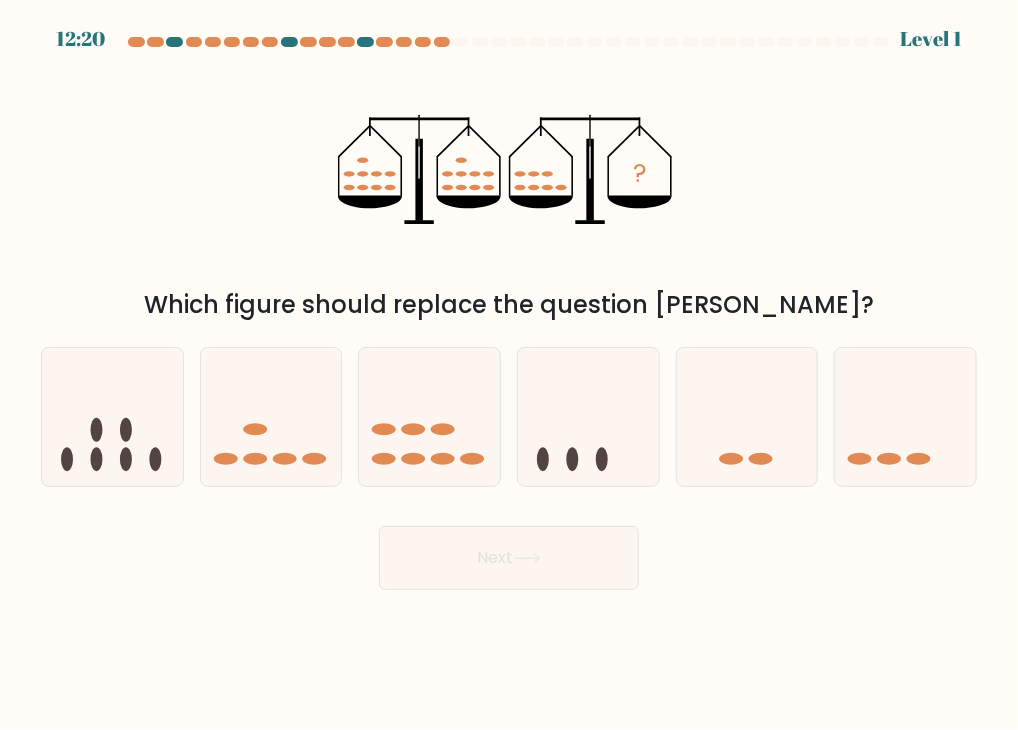 click 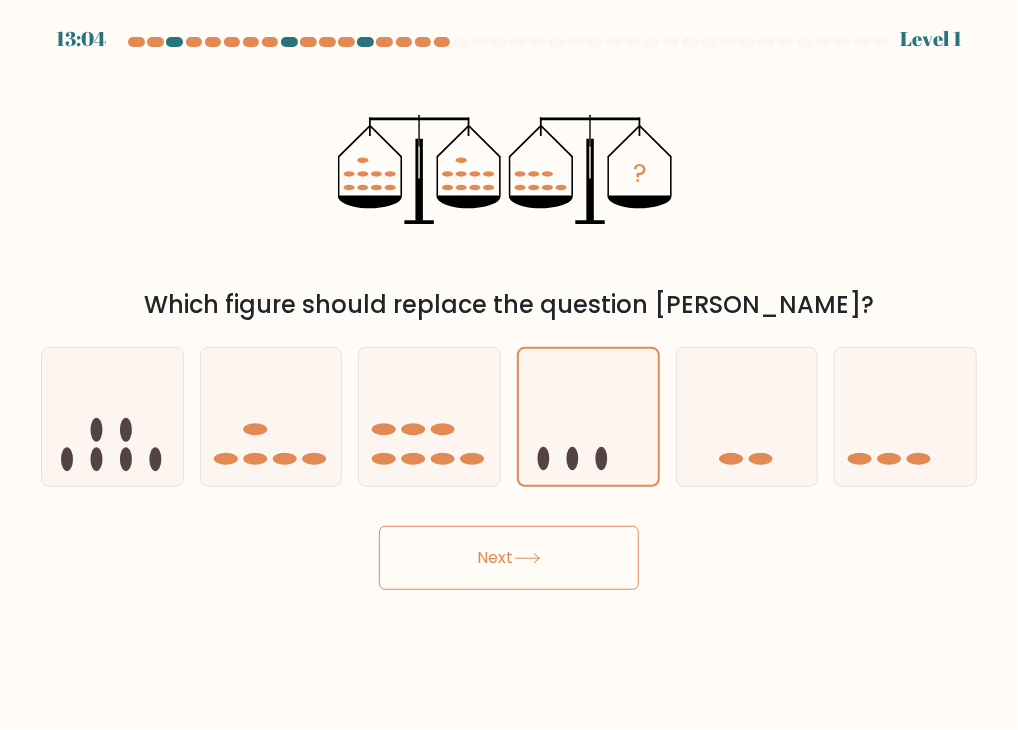 click on "Next" at bounding box center [509, 558] 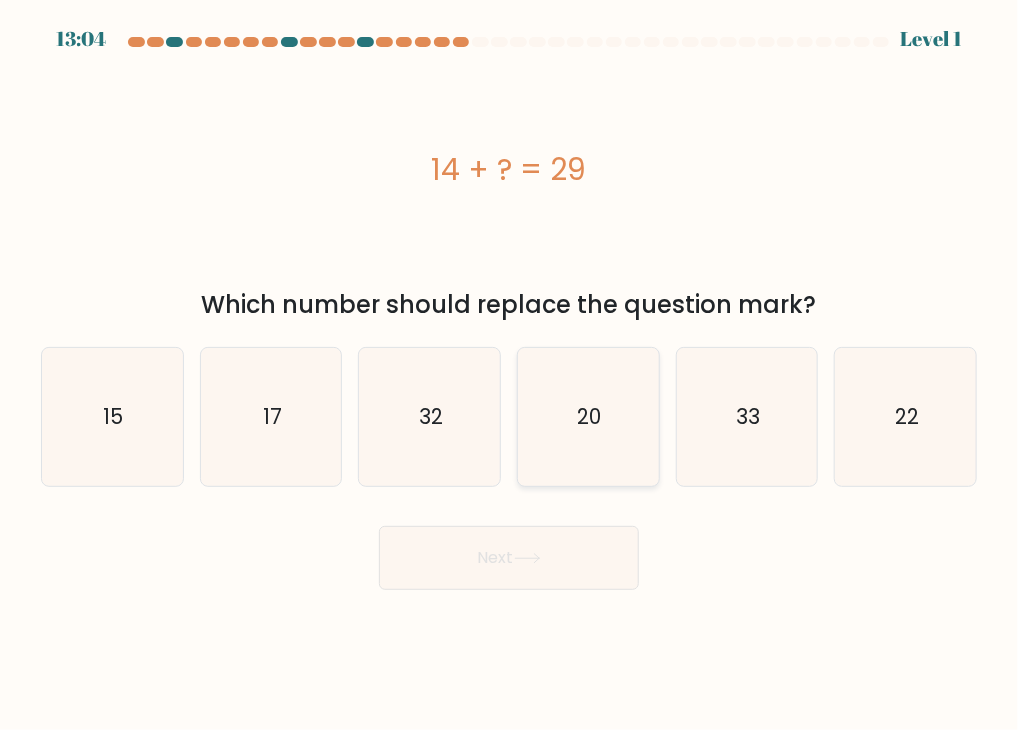 click on "20" 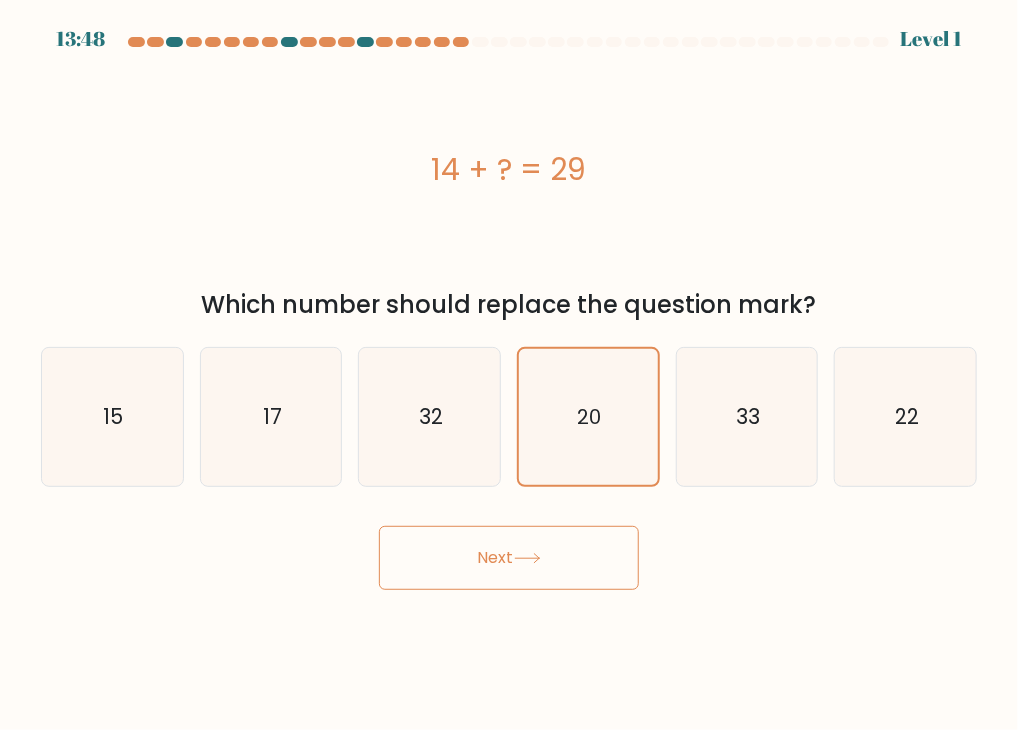click on "Next" at bounding box center [509, 558] 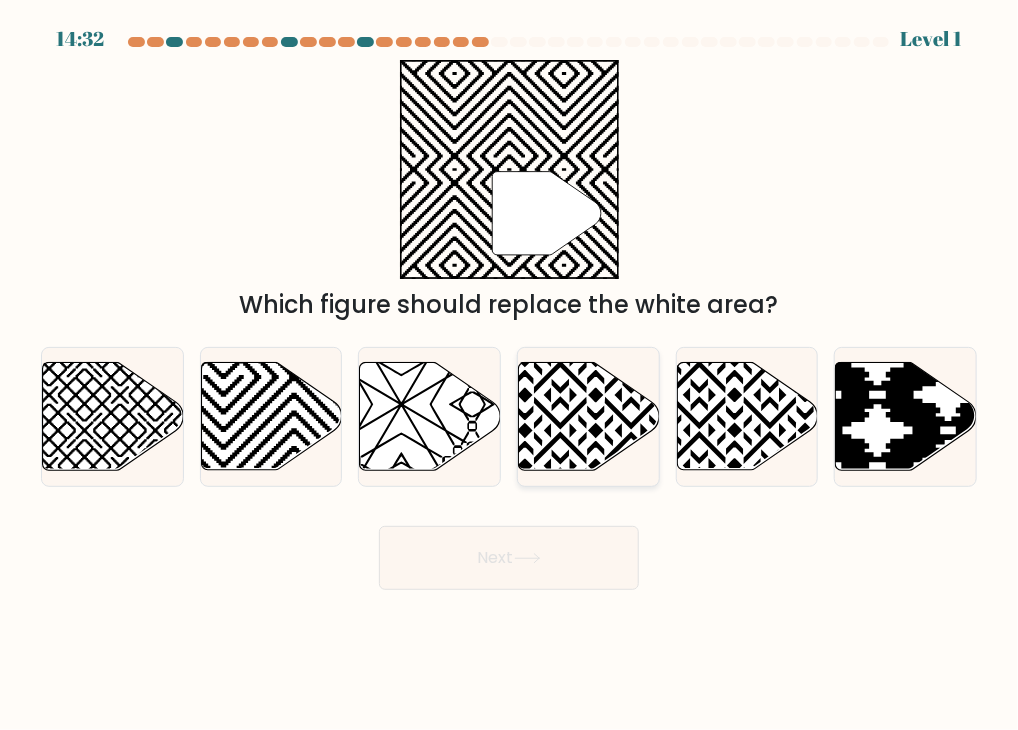 click 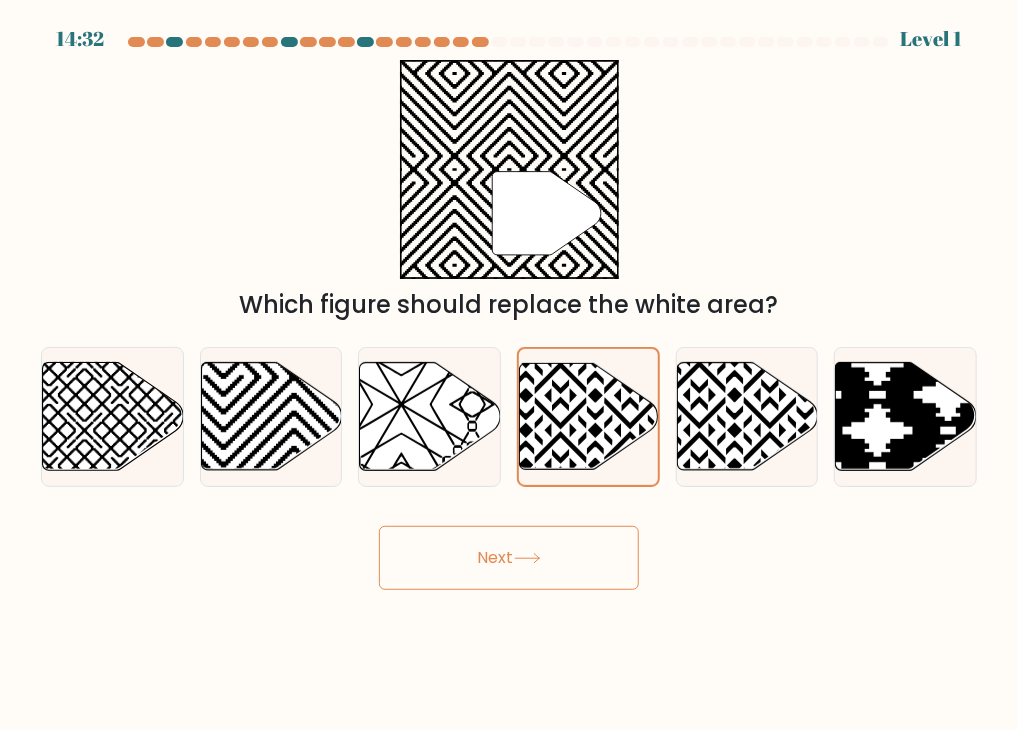 click on "Next" at bounding box center (509, 558) 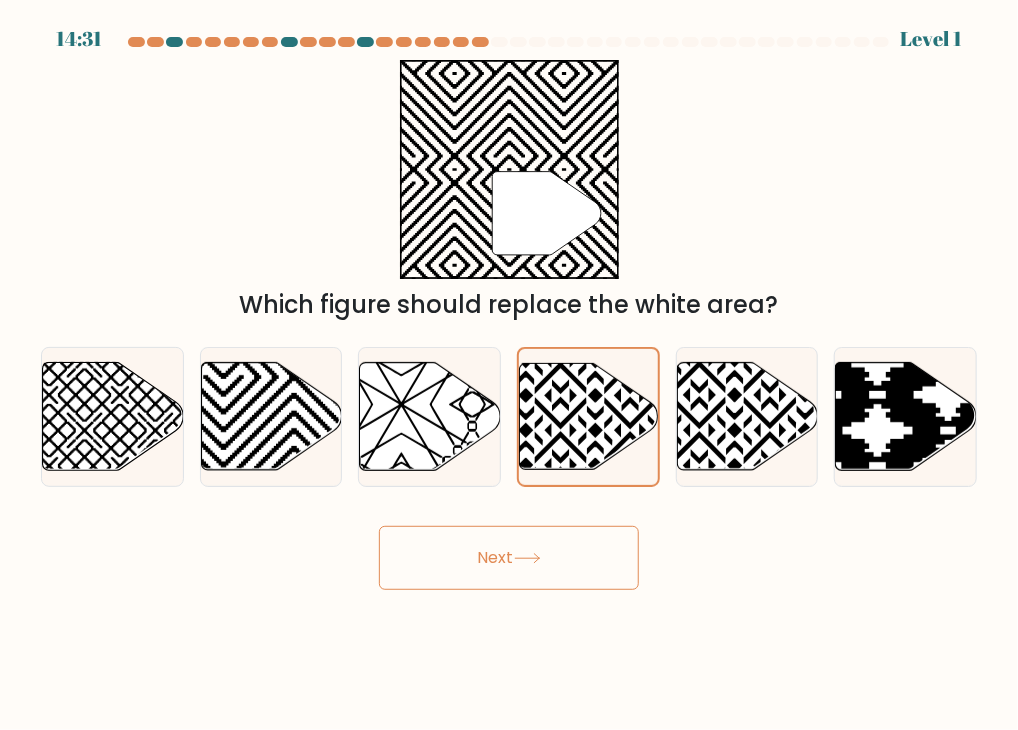 drag, startPoint x: 580, startPoint y: 562, endPoint x: 586, endPoint y: 471, distance: 91.197586 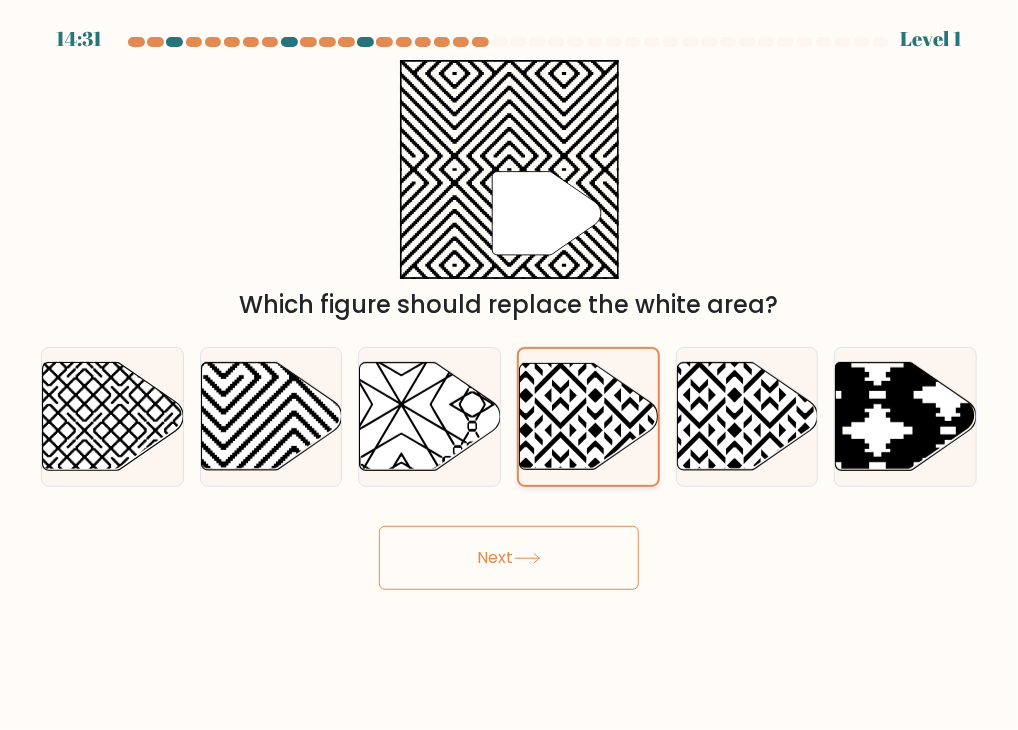 click on "Next" at bounding box center (509, 558) 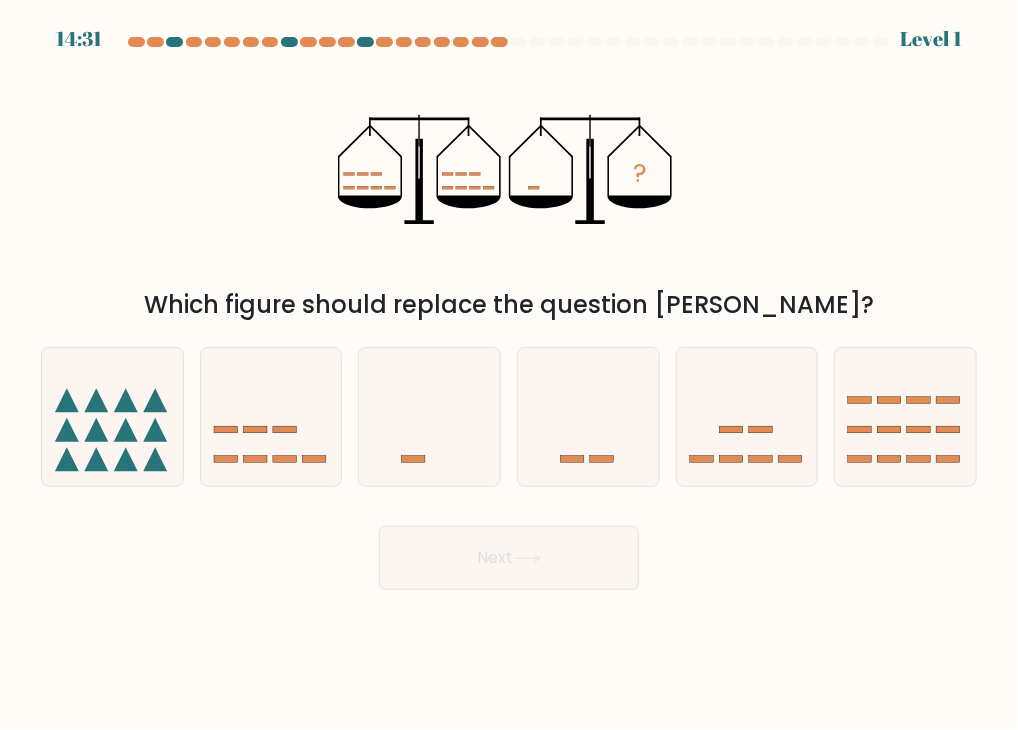 click 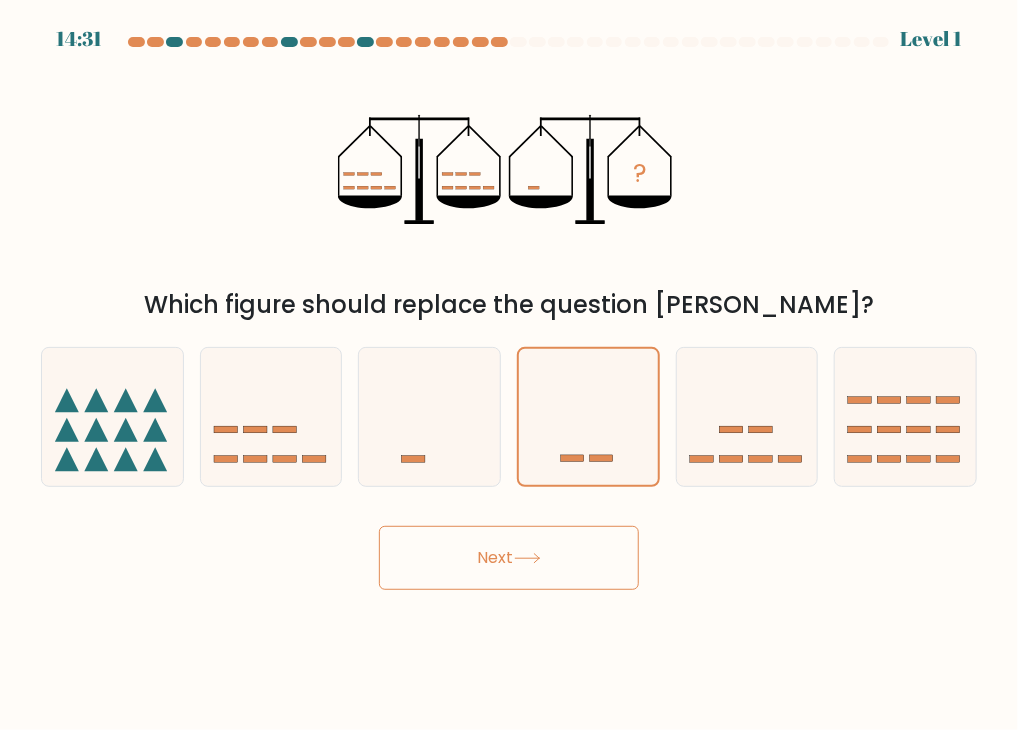 click on "Next" at bounding box center (509, 558) 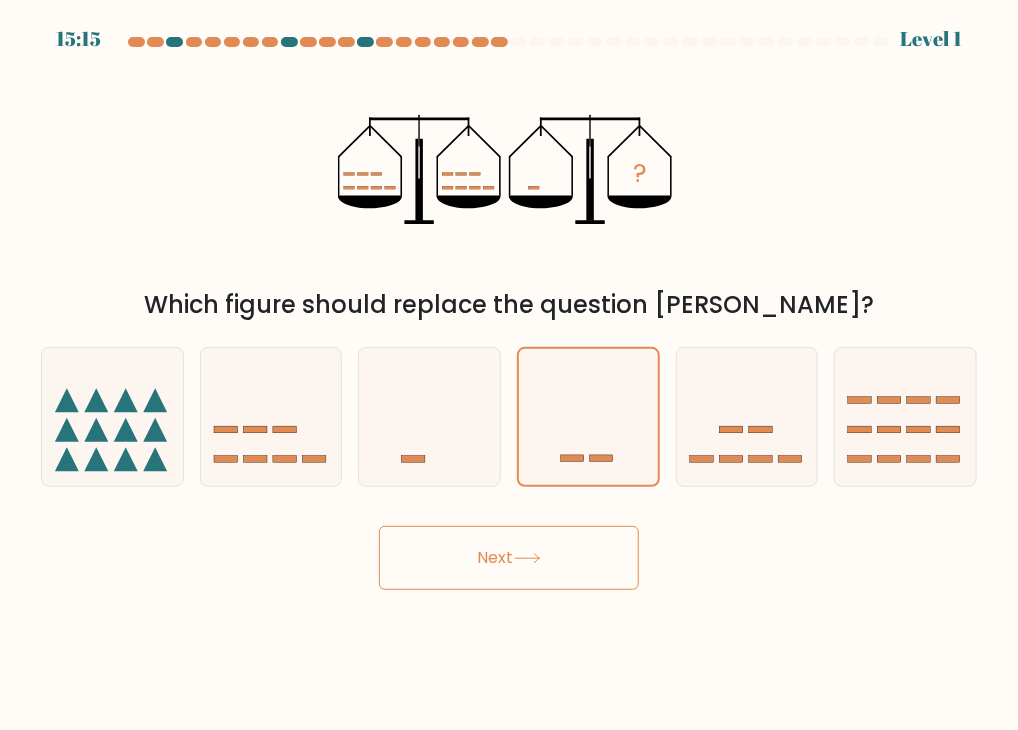 drag, startPoint x: 586, startPoint y: 560, endPoint x: 585, endPoint y: 492, distance: 68.007355 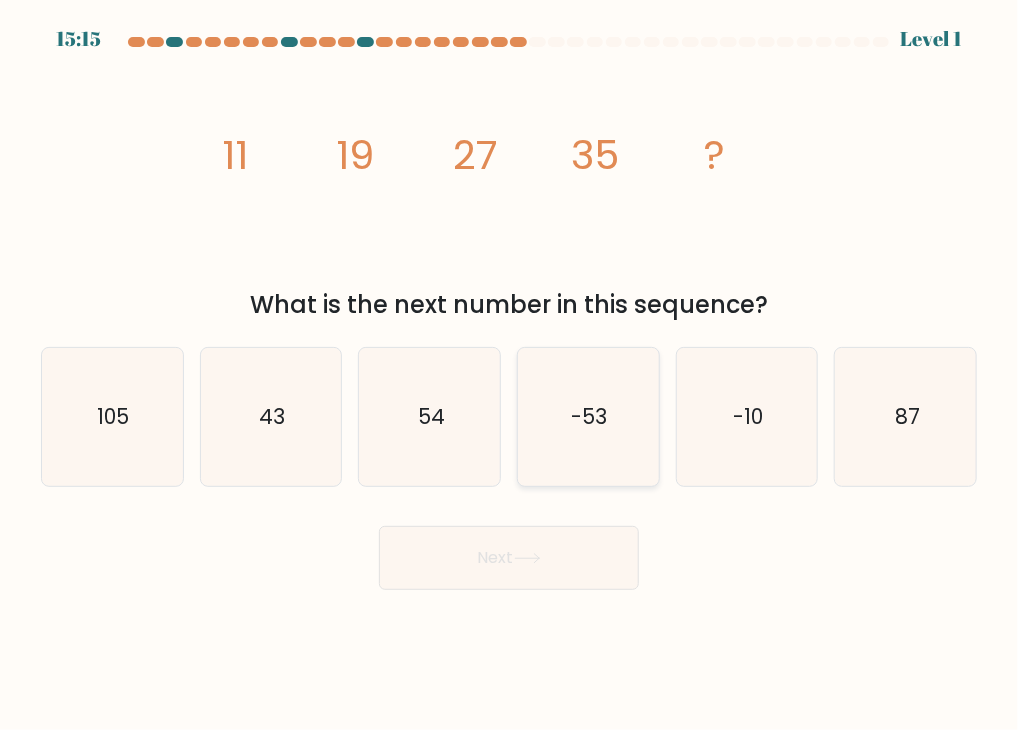 click on "-53" 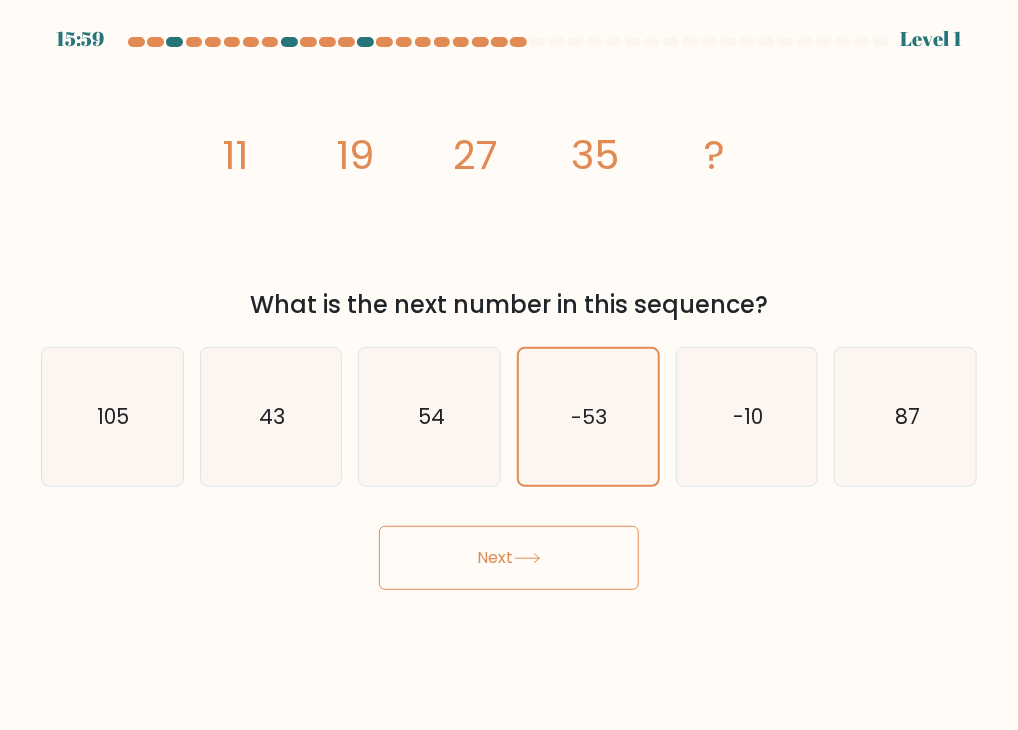 click on "Next" at bounding box center [509, 558] 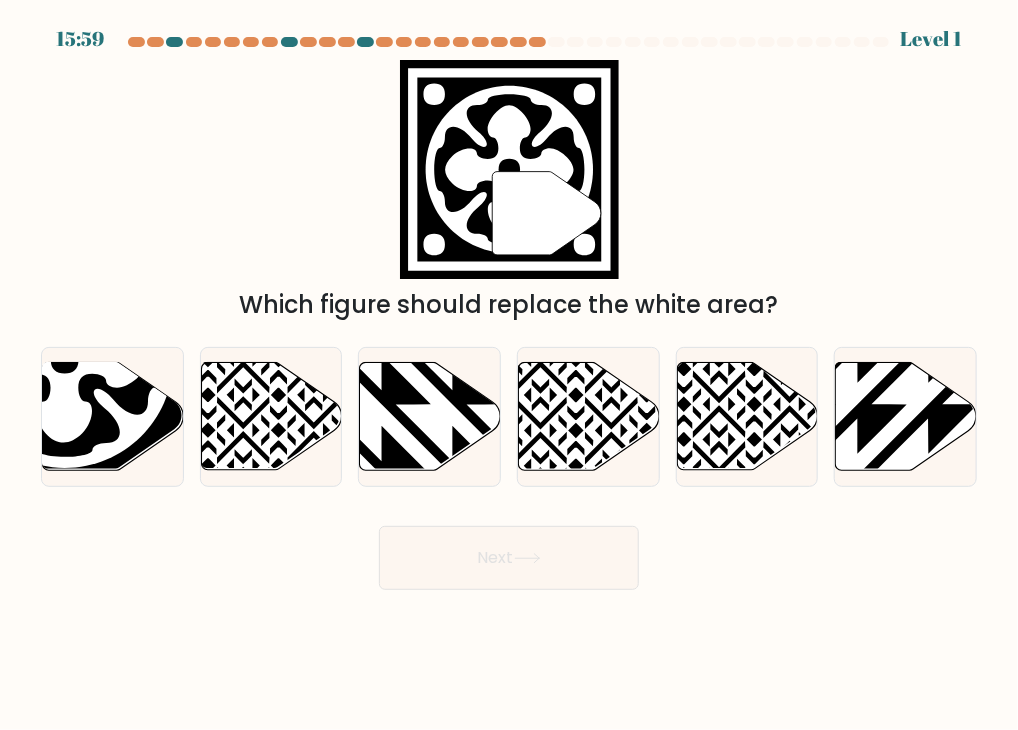 click 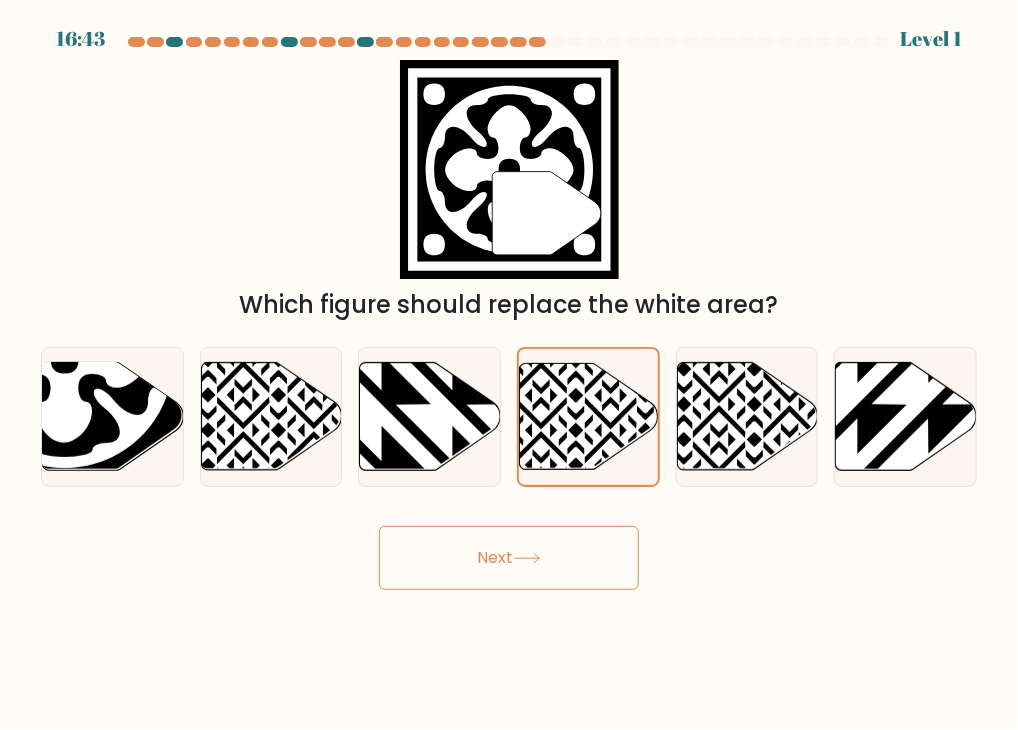 click on "16:43
Level 1" at bounding box center (509, 365) 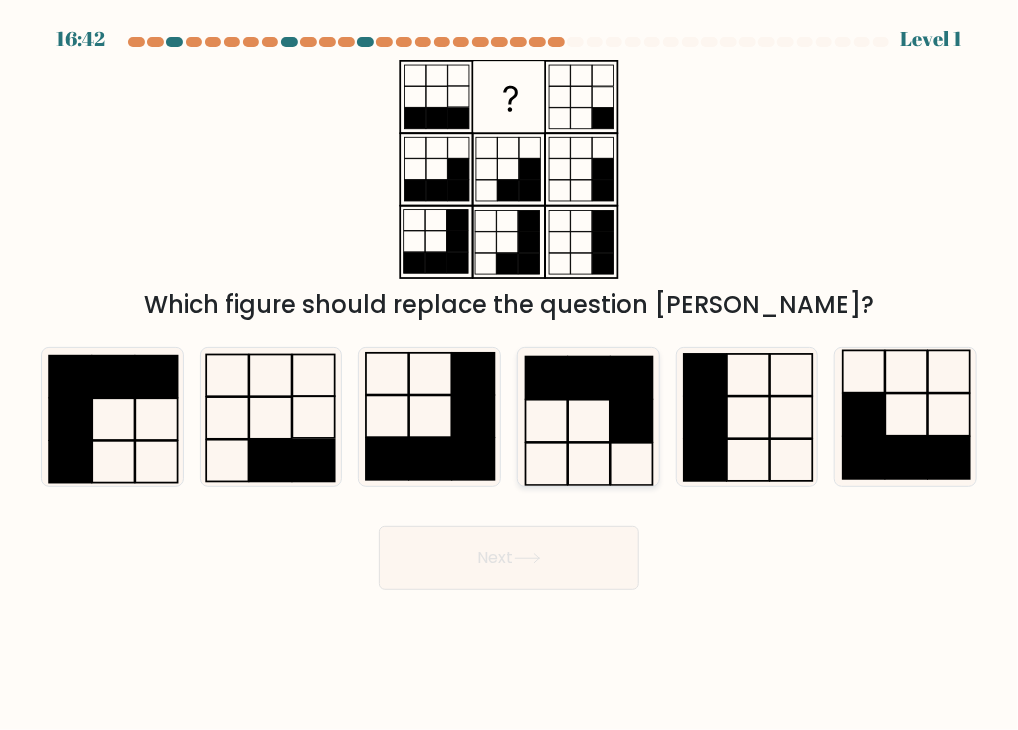 click 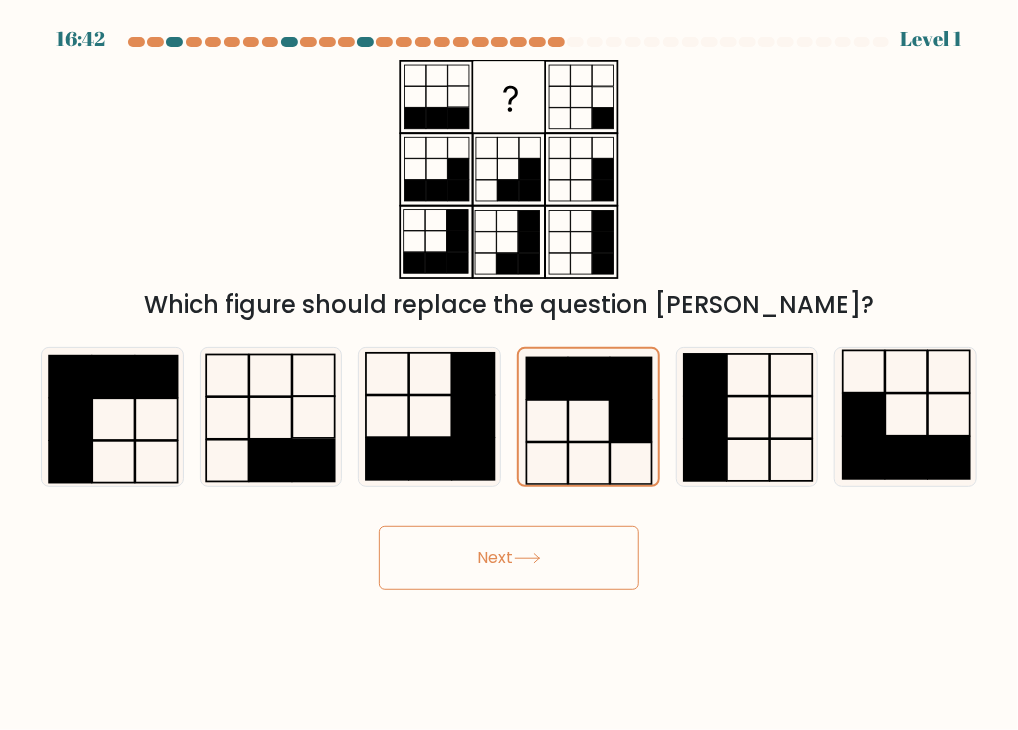 click on "Next" at bounding box center (509, 558) 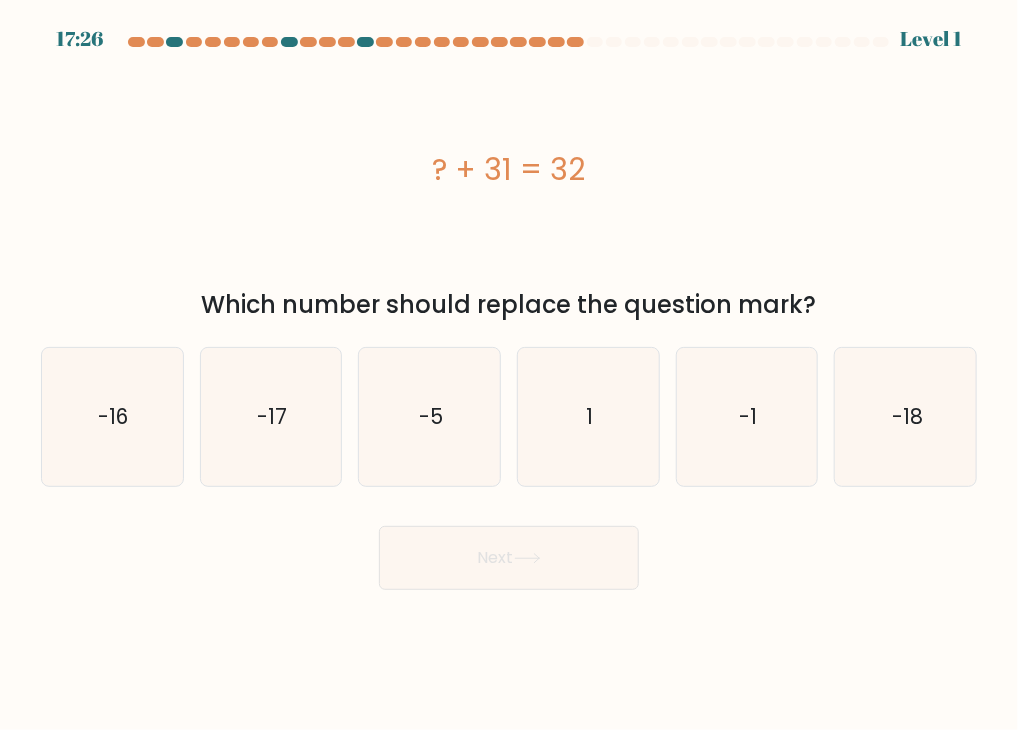 click on "1" 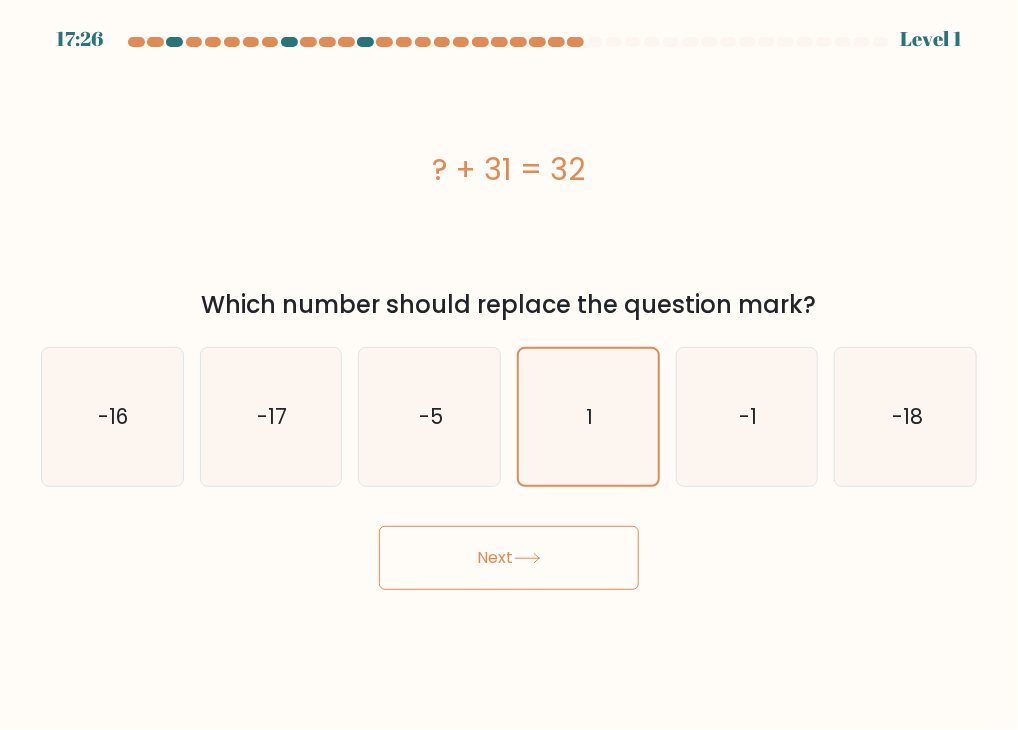 click on "Next" at bounding box center [509, 558] 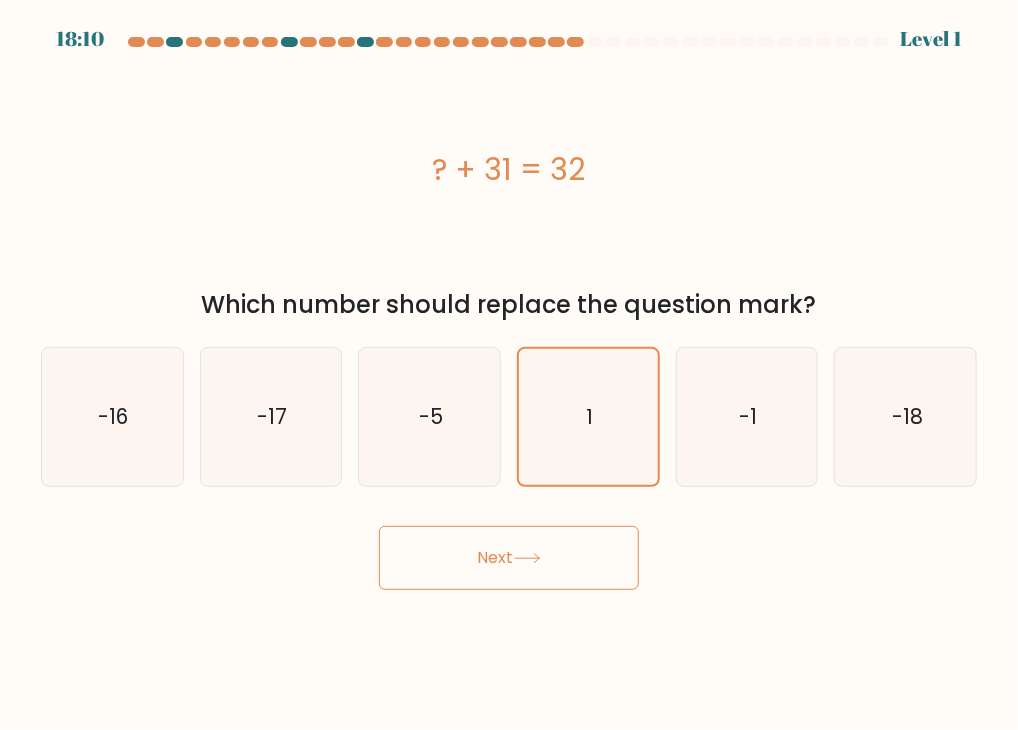click on "Next" at bounding box center [509, 558] 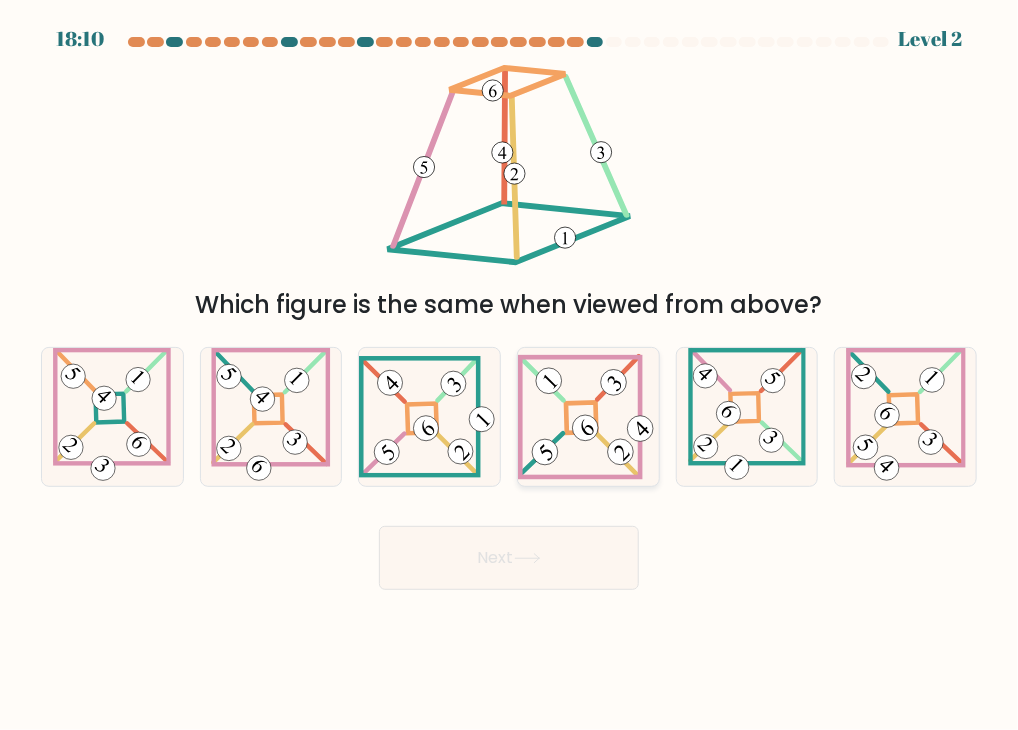 click 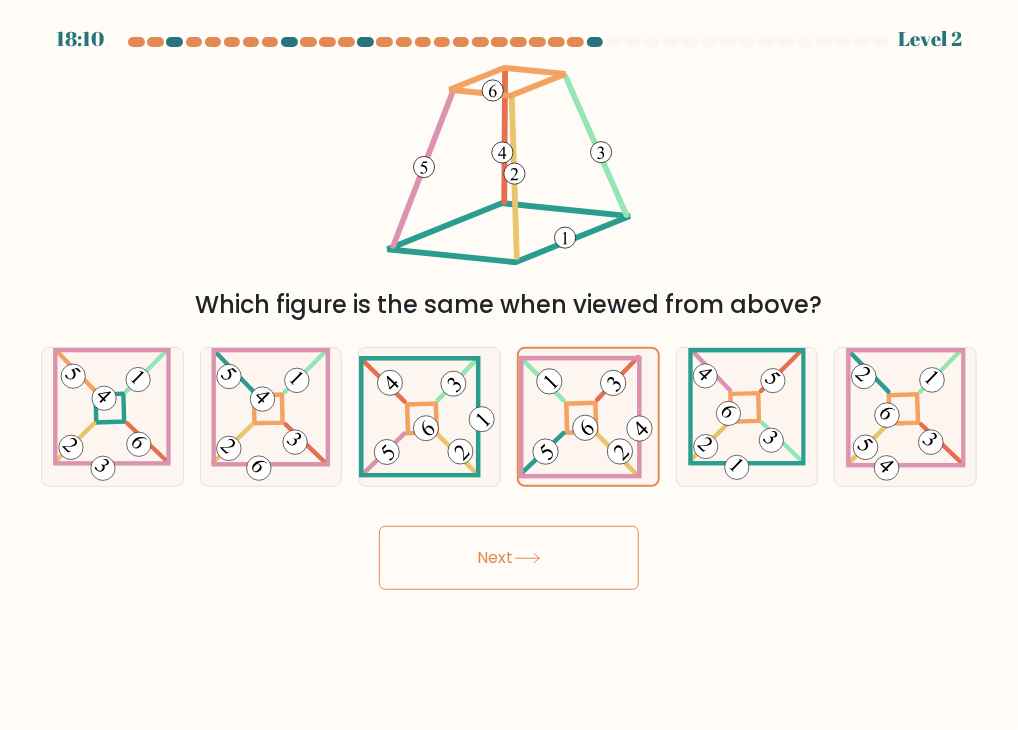 click on "Next" at bounding box center (509, 558) 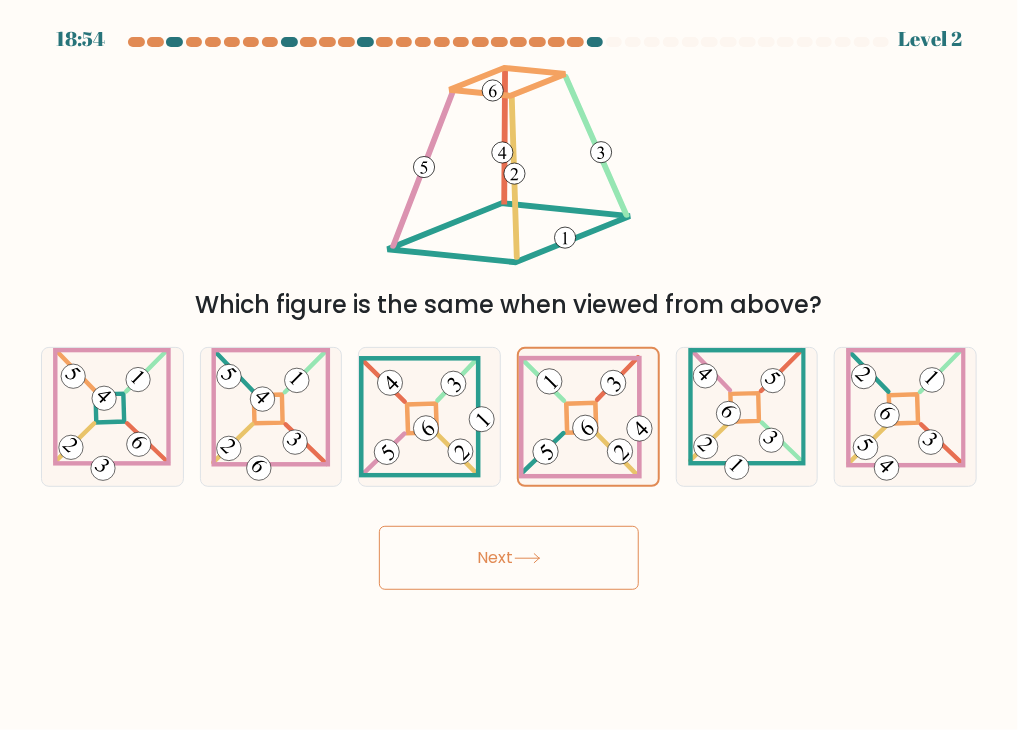 click on "Next" at bounding box center [509, 558] 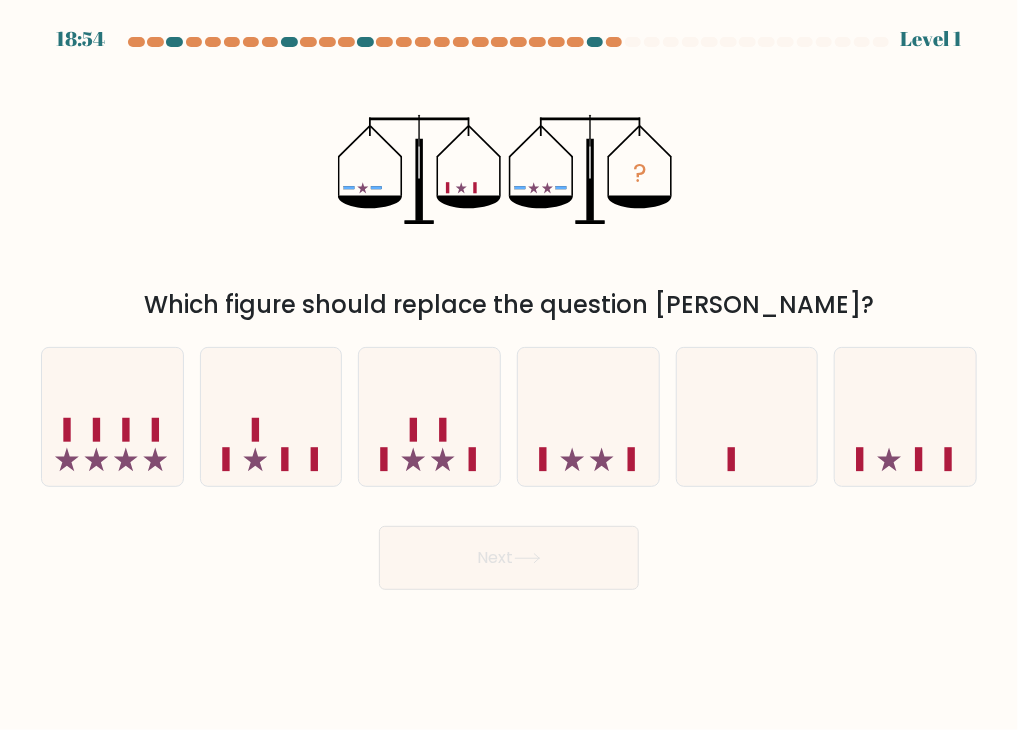 click 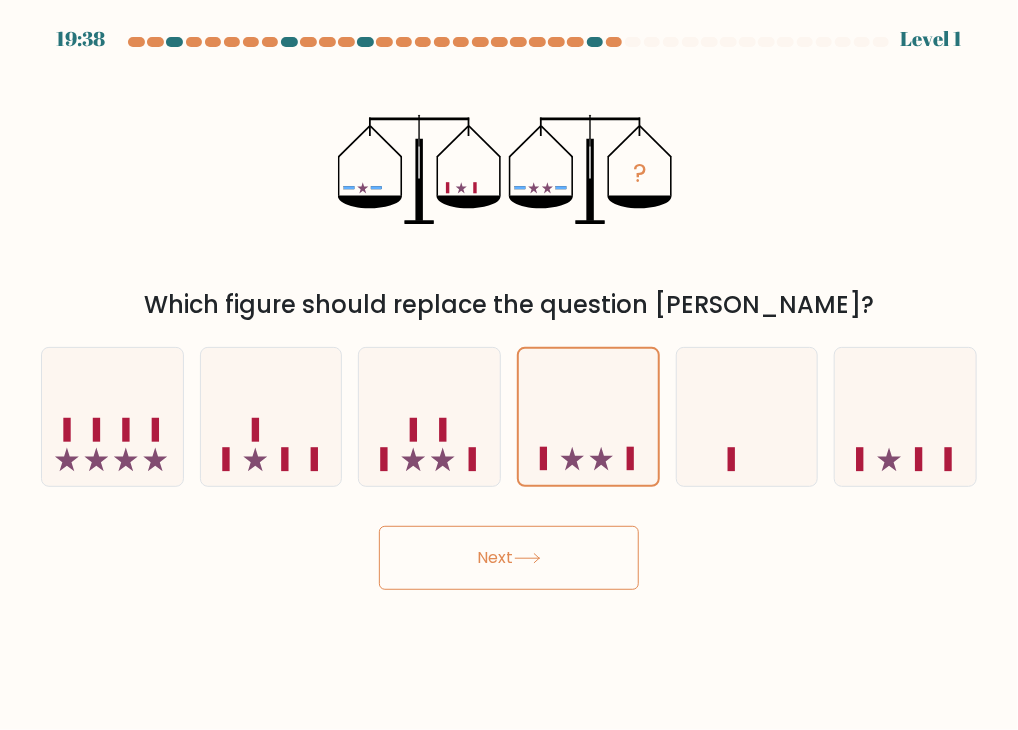 click on "Next" at bounding box center (509, 558) 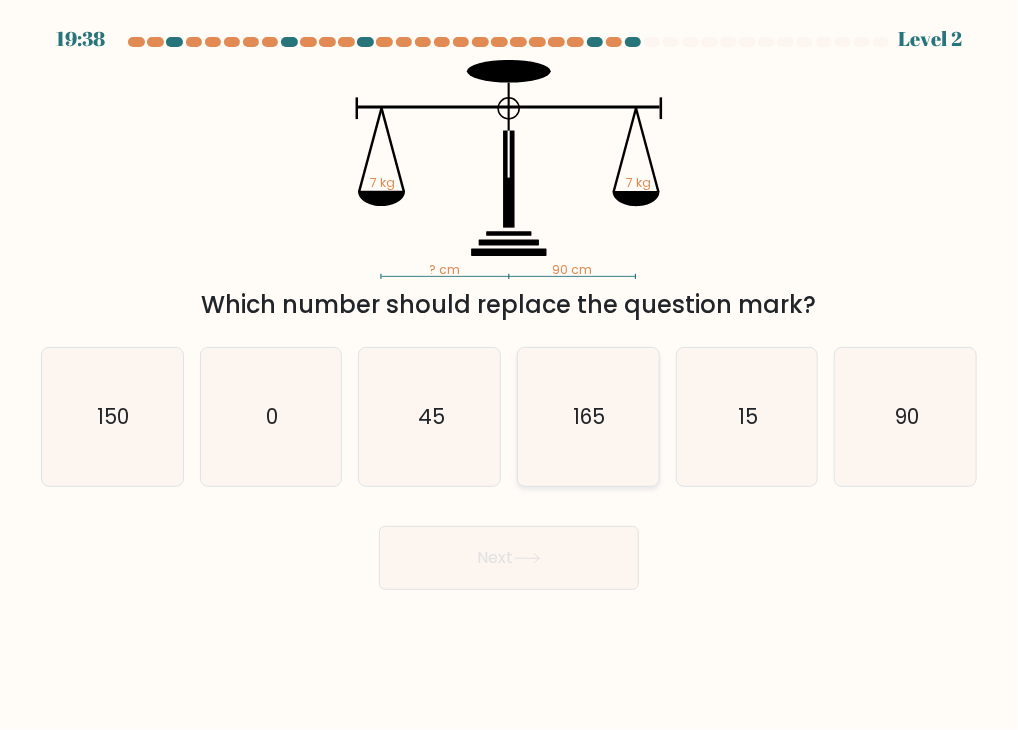 click on "165" 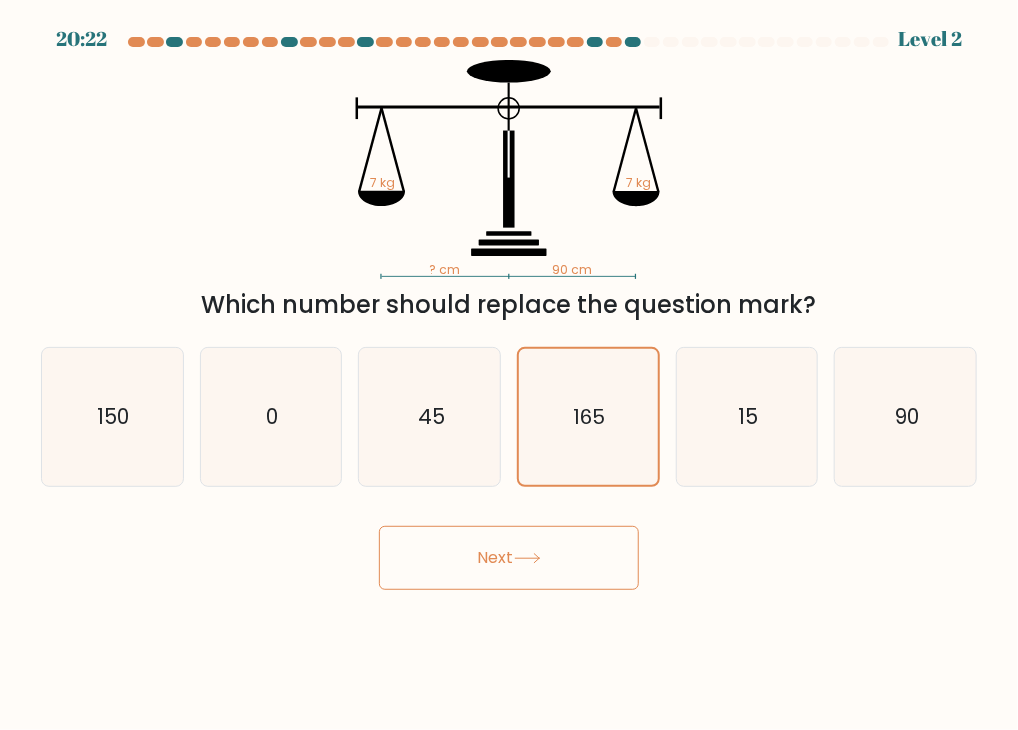 click on "Next" at bounding box center [509, 558] 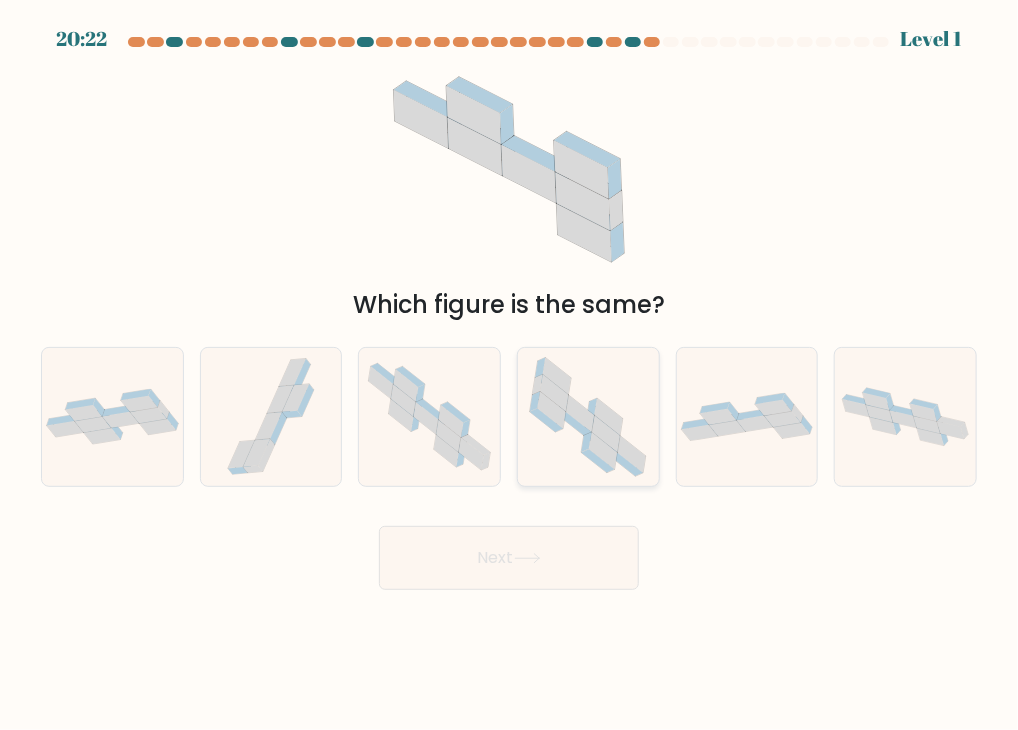 click 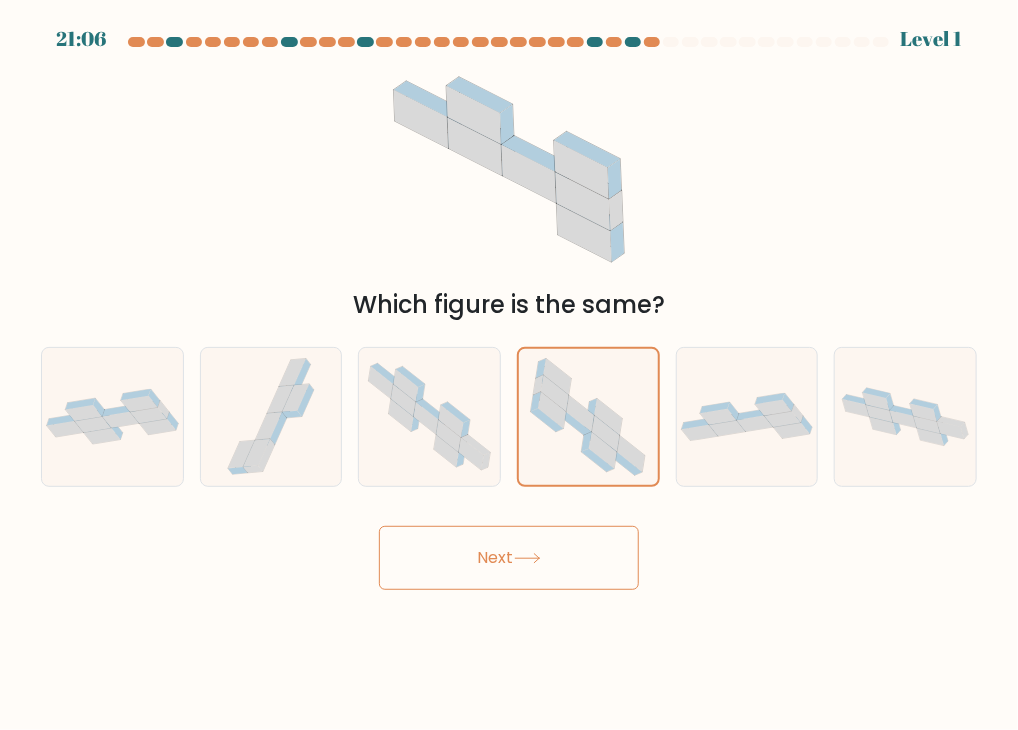 click on "Next" at bounding box center [509, 558] 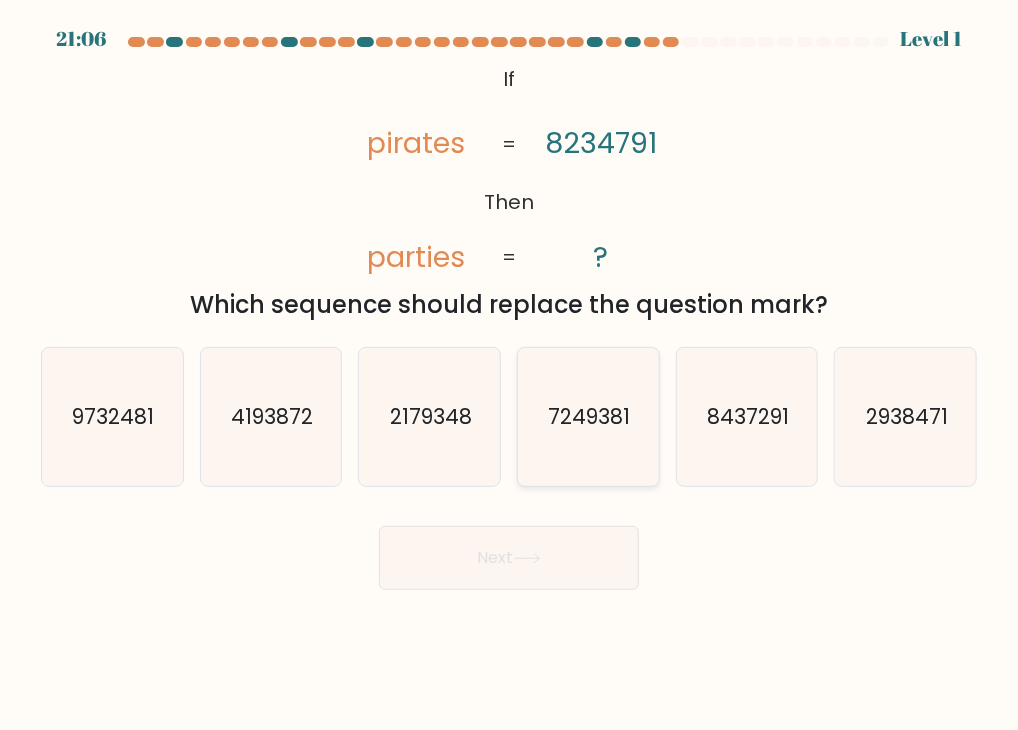 click on "7249381" 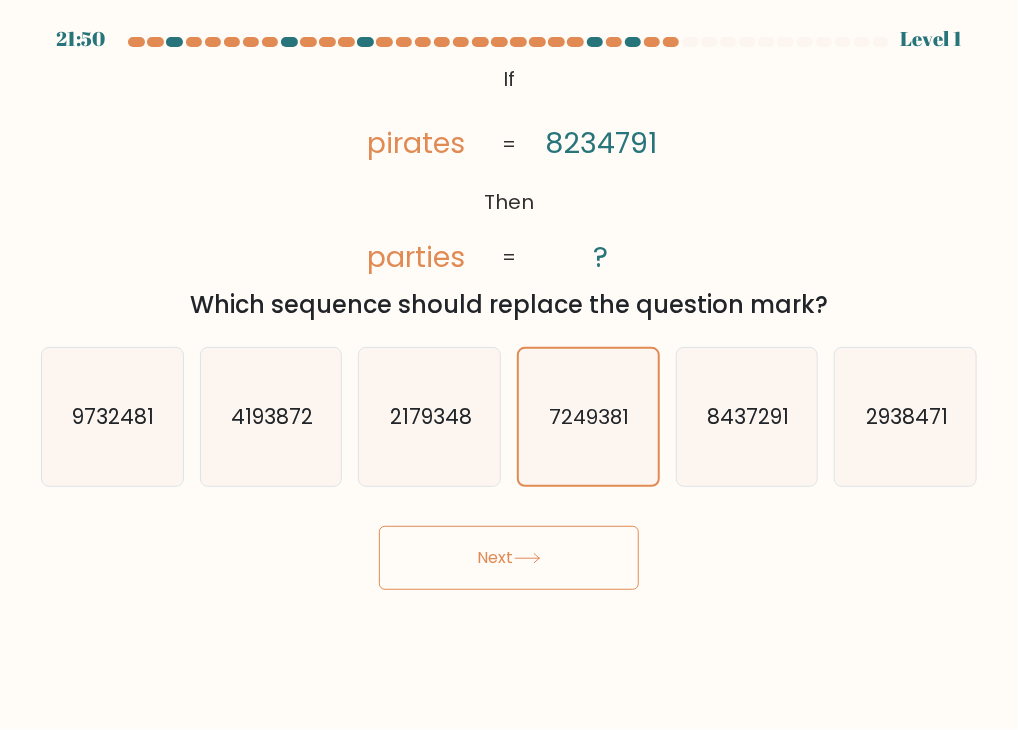 click on "Next" at bounding box center (509, 550) 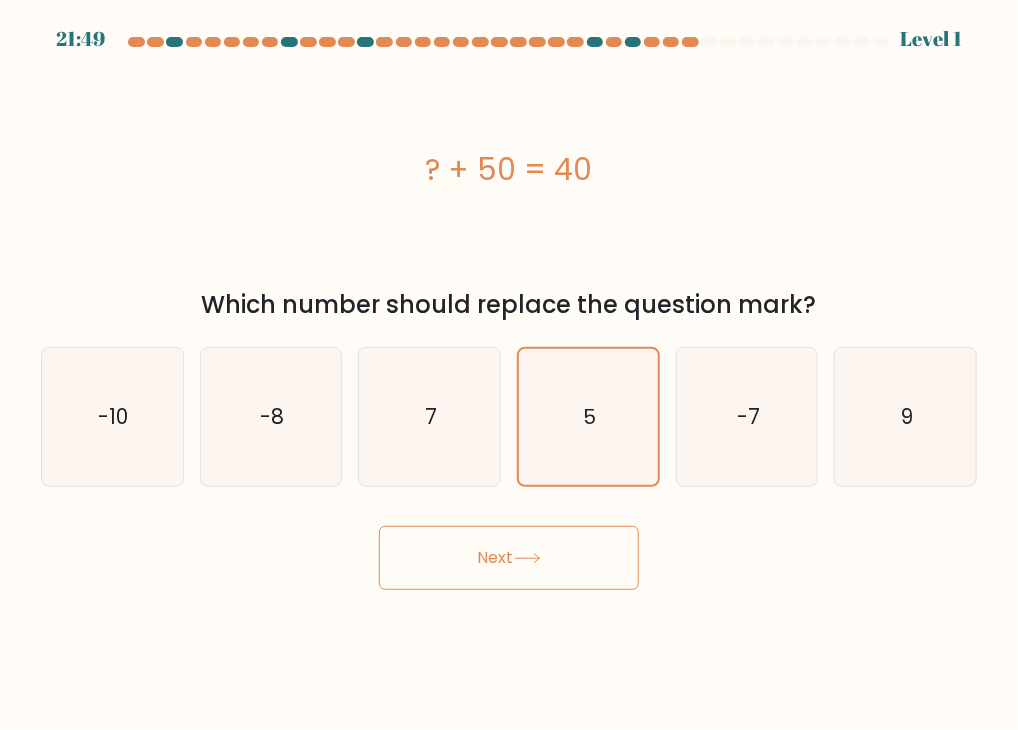 drag, startPoint x: 563, startPoint y: 565, endPoint x: 560, endPoint y: 575, distance: 10.440307 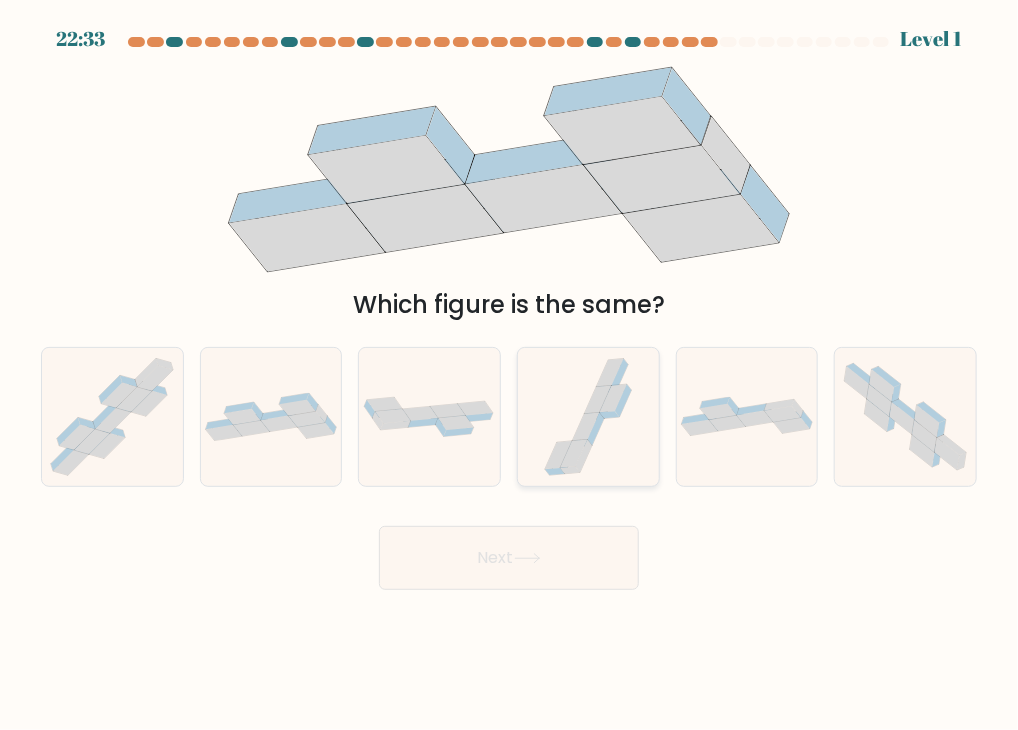 click 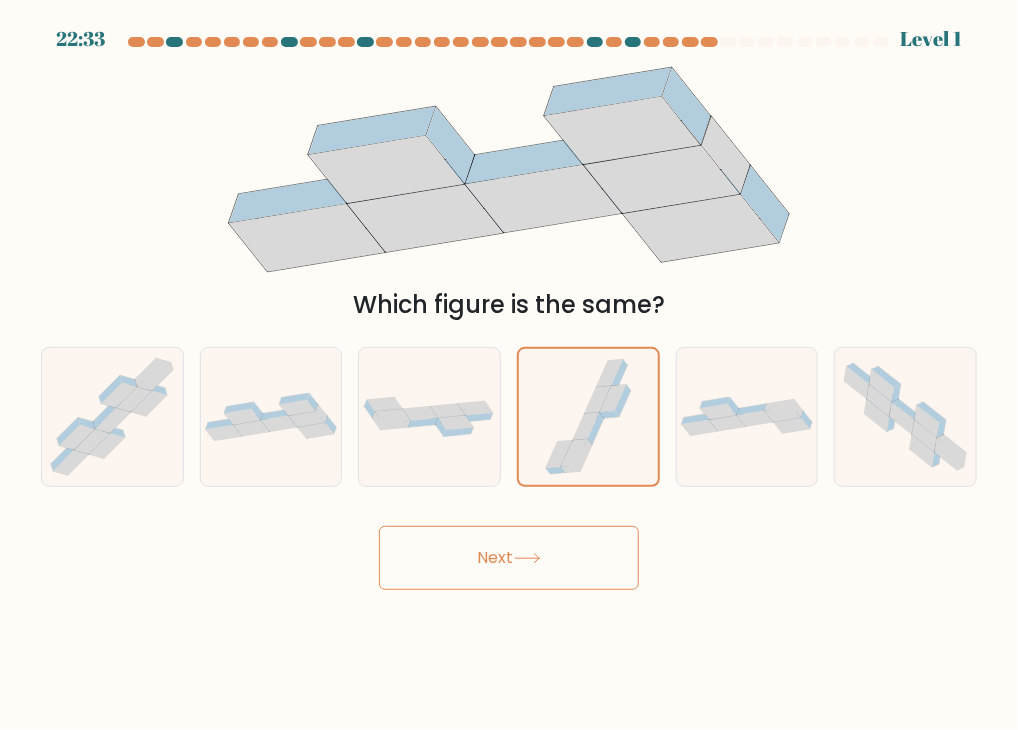 click on "Next" at bounding box center (509, 558) 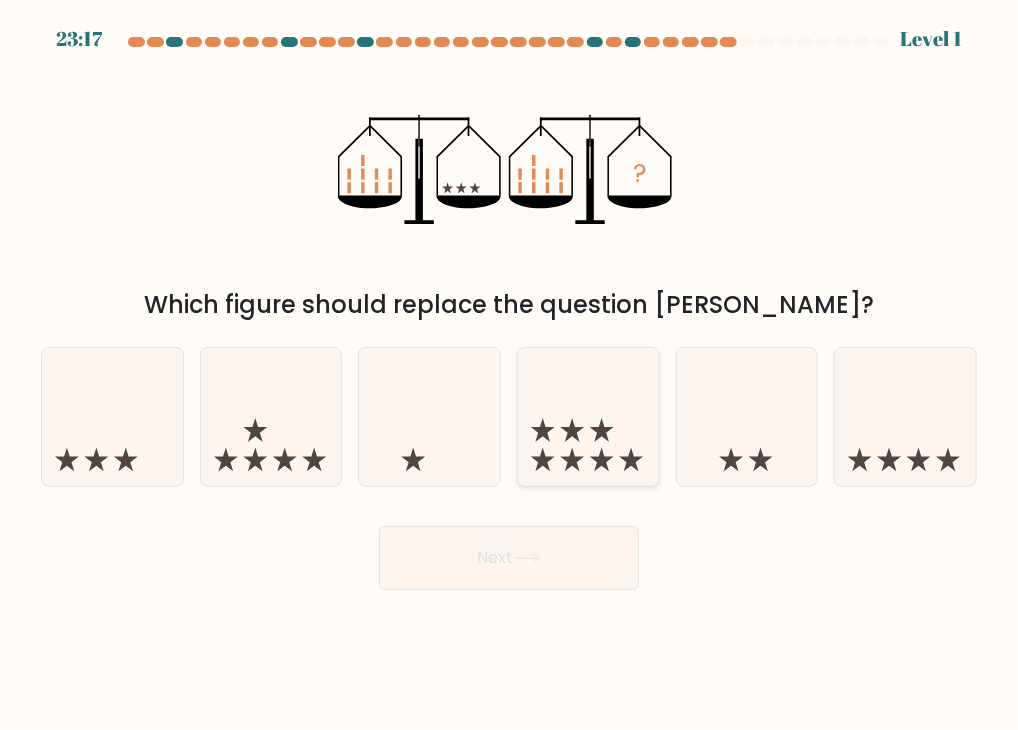 click 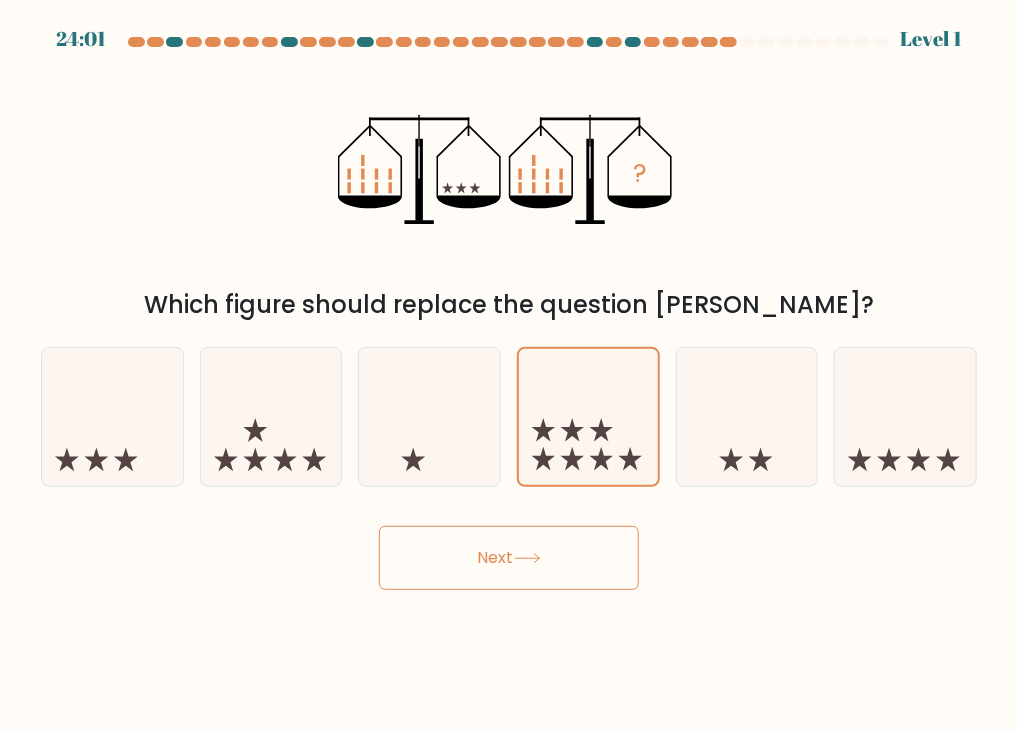 drag, startPoint x: 624, startPoint y: 548, endPoint x: 618, endPoint y: 560, distance: 13.416408 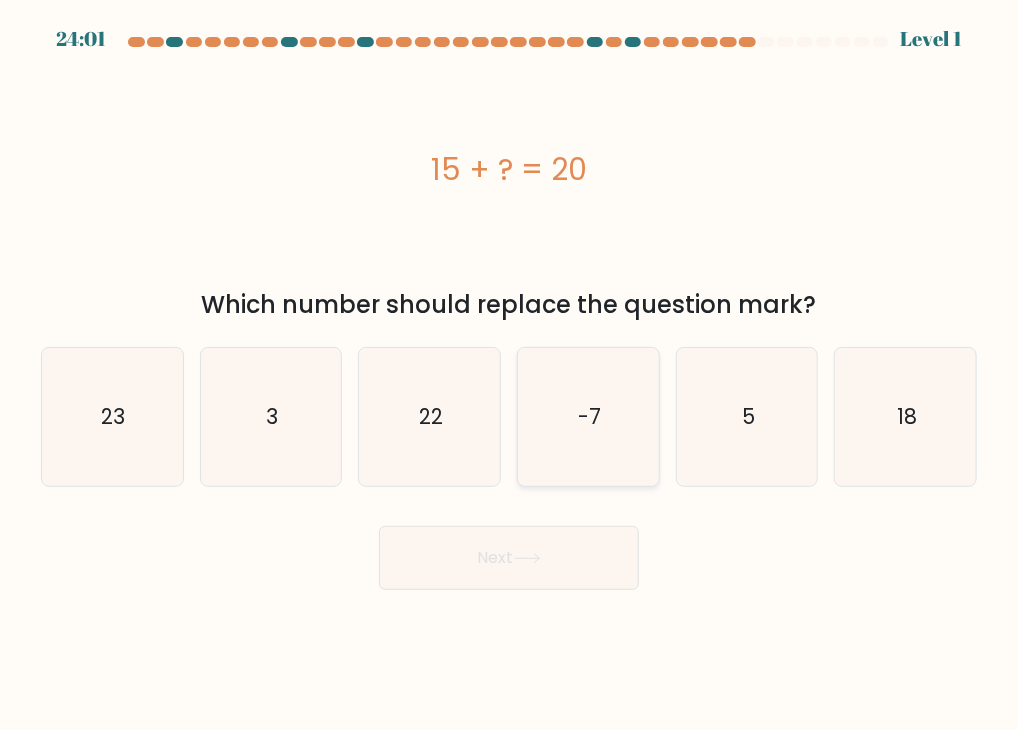 click on "-7" 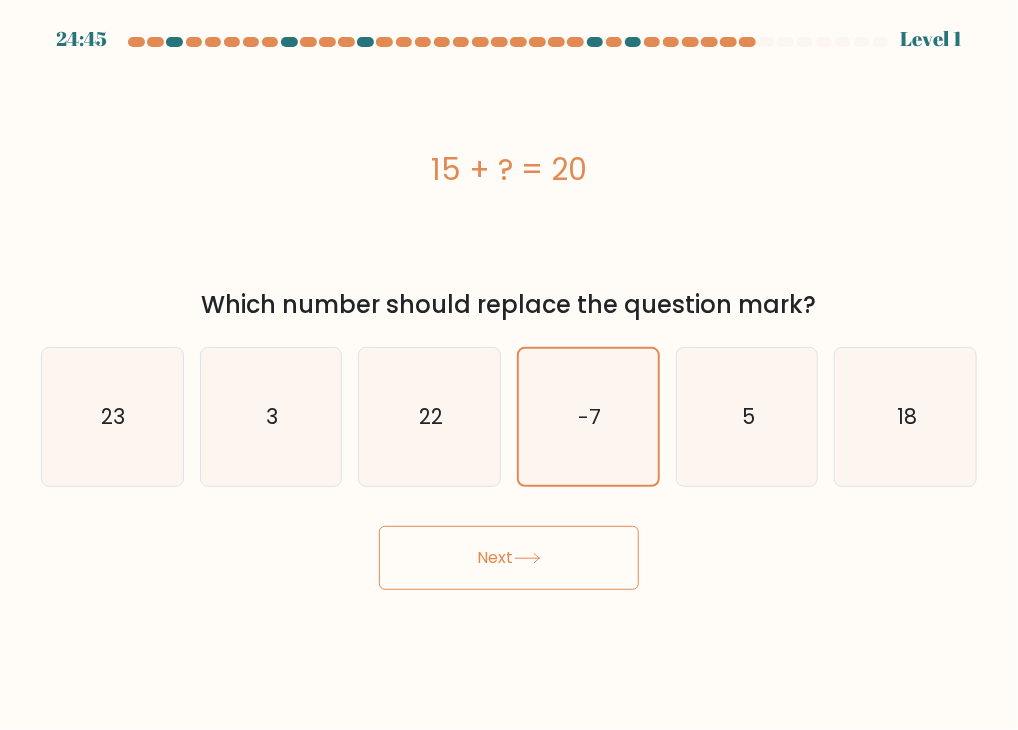 click on "Next" at bounding box center (509, 558) 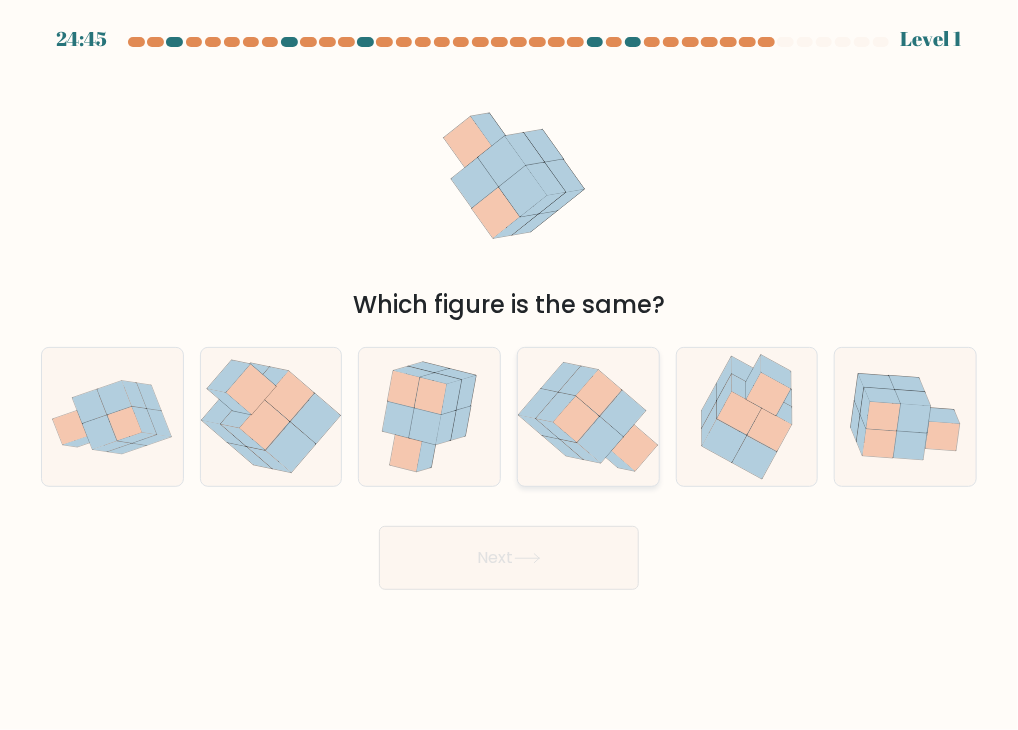 click 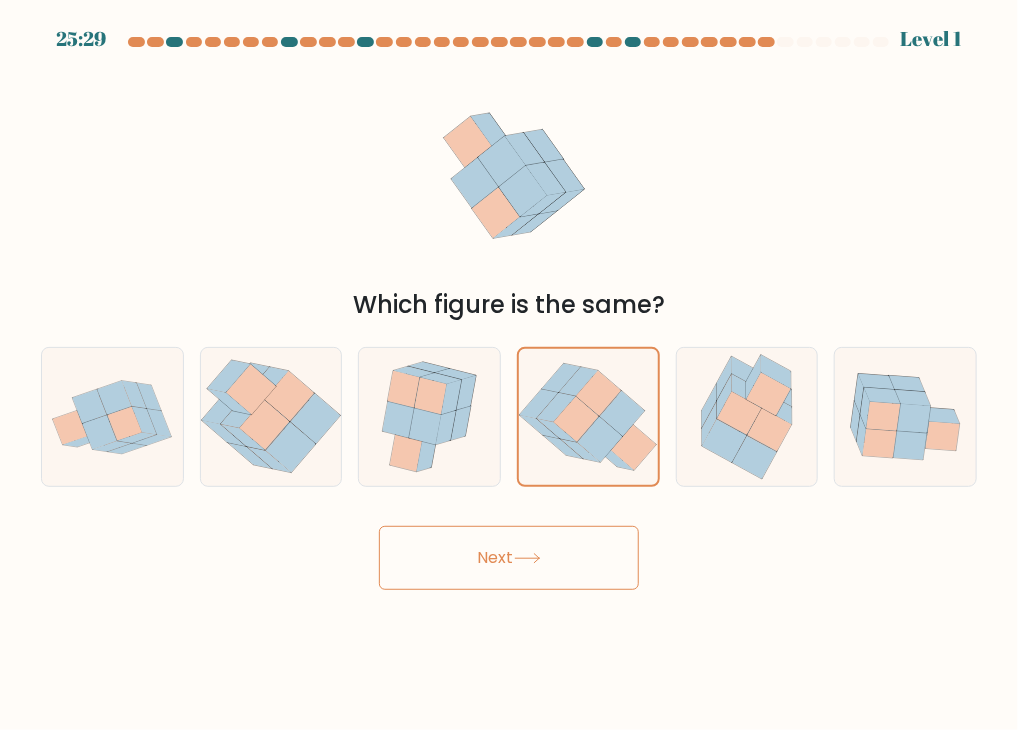 click on "Next" at bounding box center (509, 558) 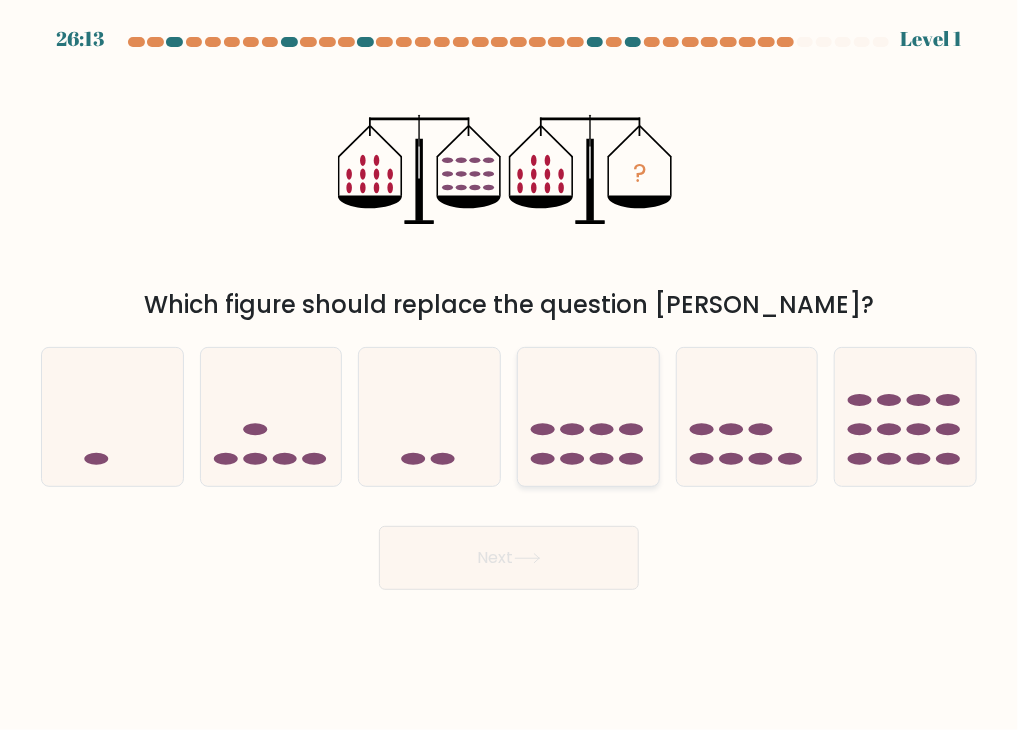 click 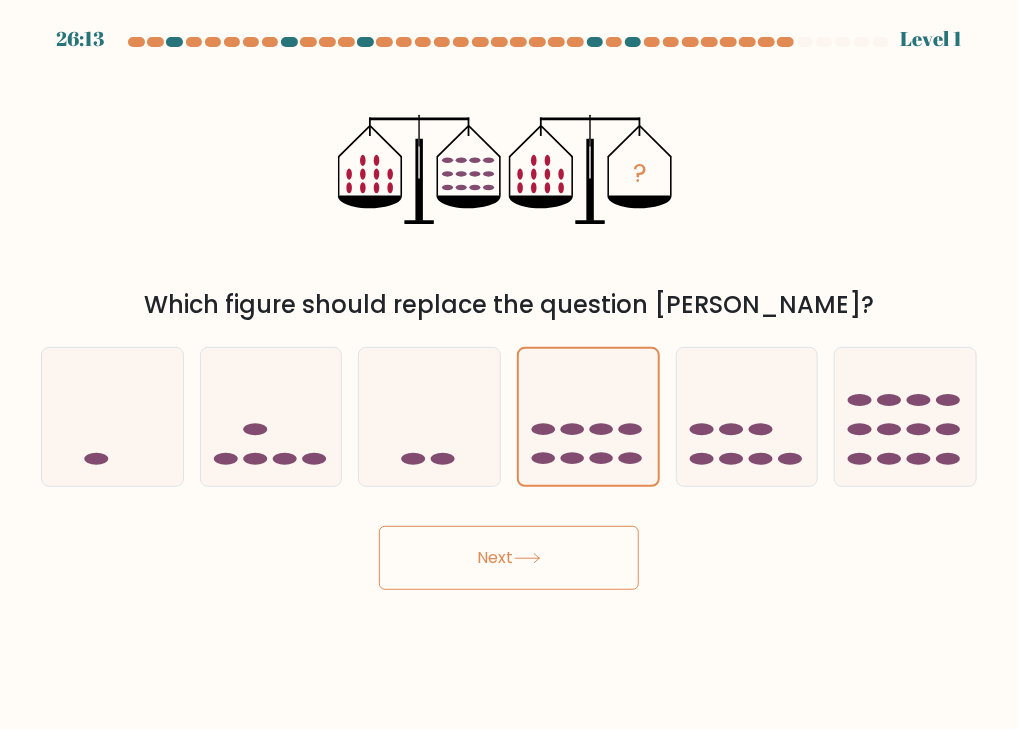 click on "Next" at bounding box center [509, 558] 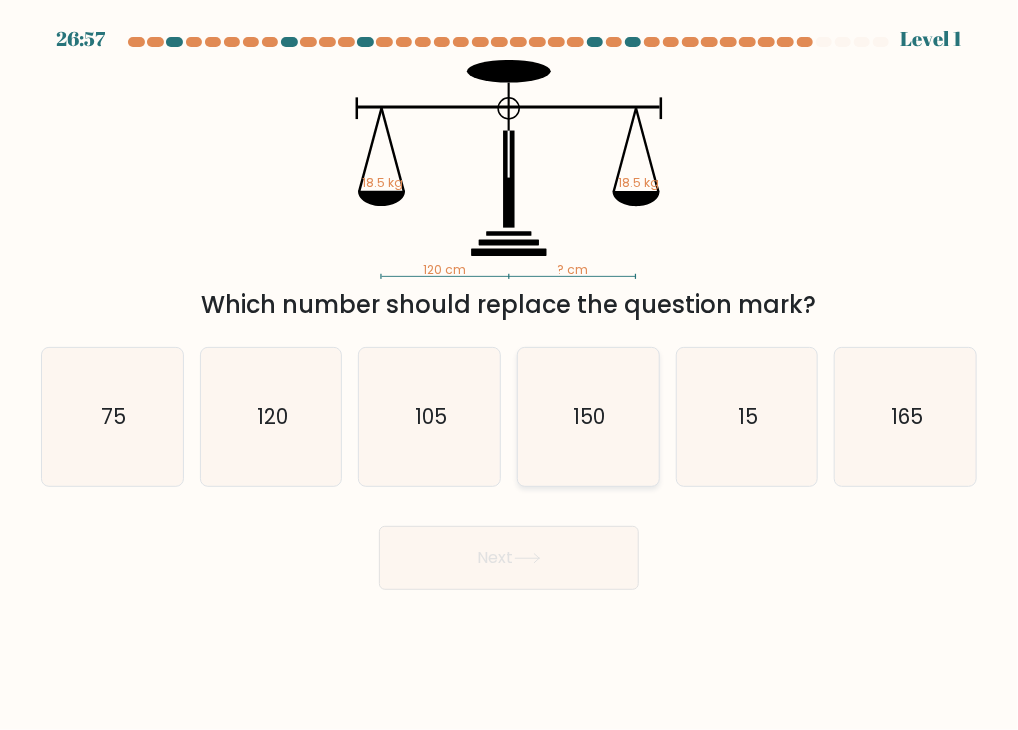 click on "150" 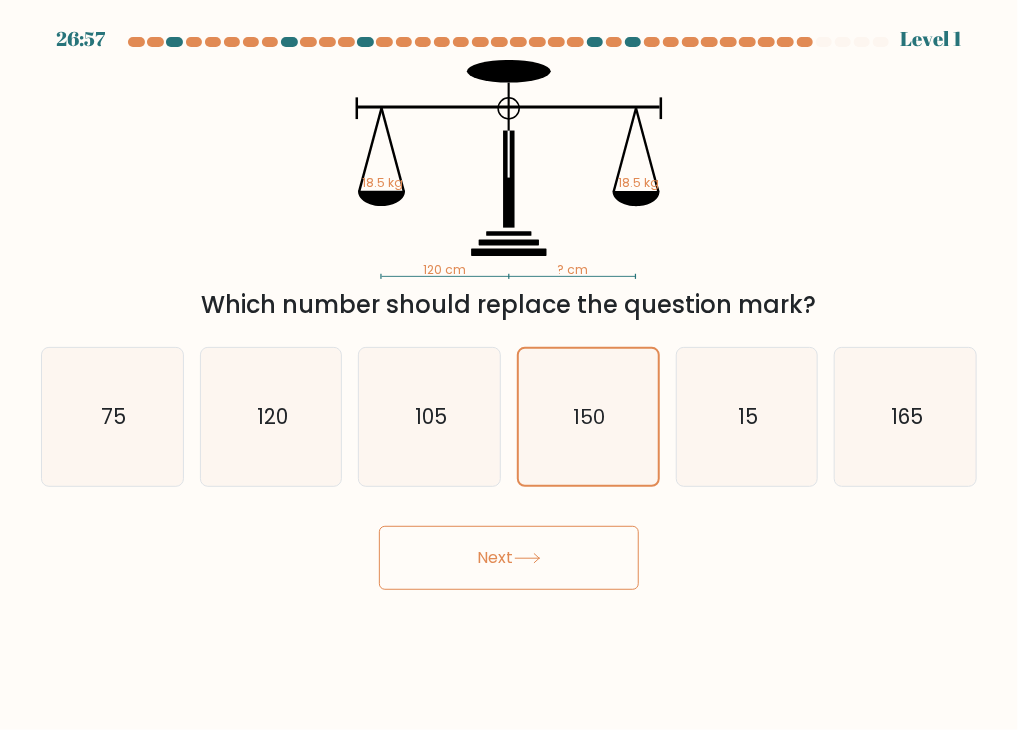 click on "Next" at bounding box center (509, 558) 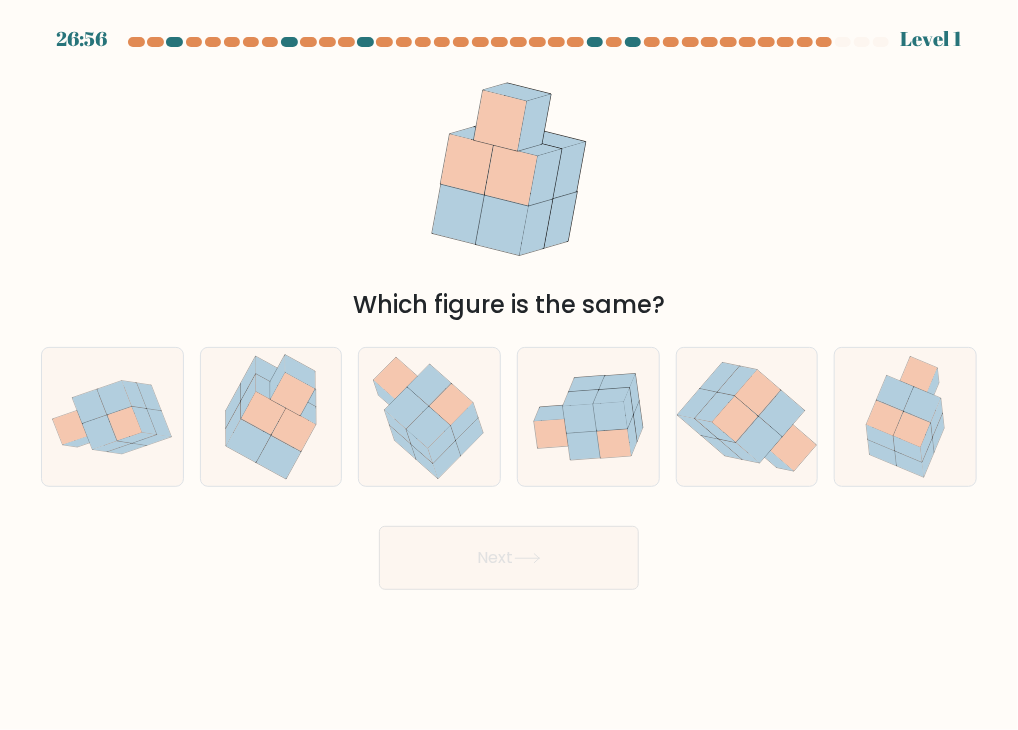 click on "Next" at bounding box center (509, 558) 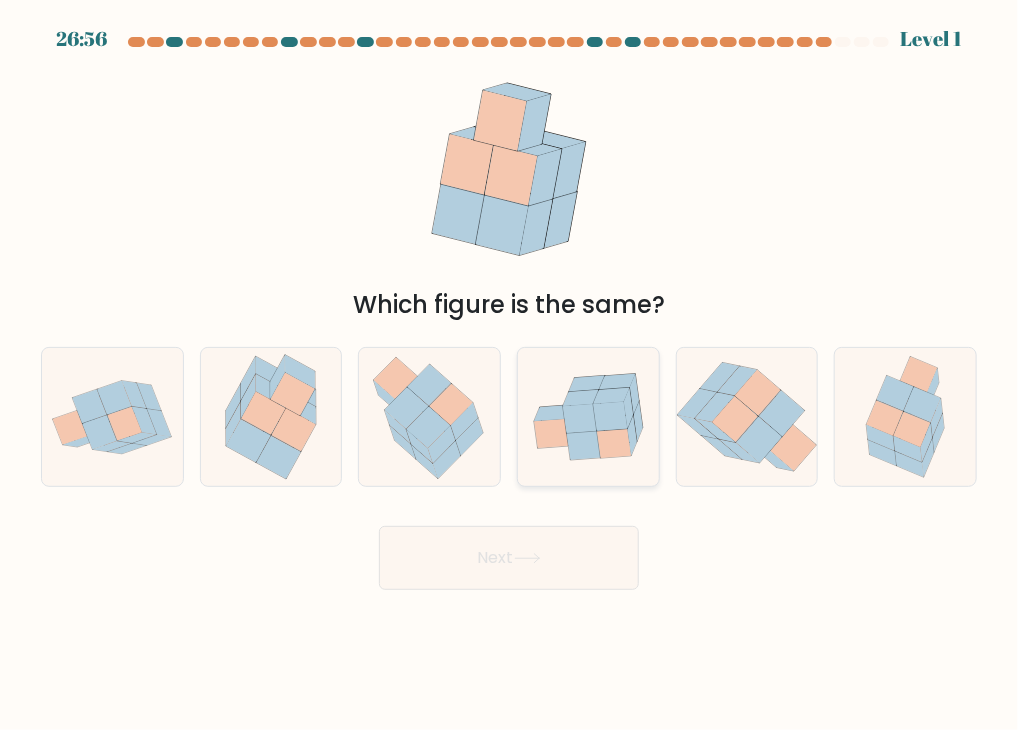 drag, startPoint x: 594, startPoint y: 435, endPoint x: 593, endPoint y: 513, distance: 78.00641 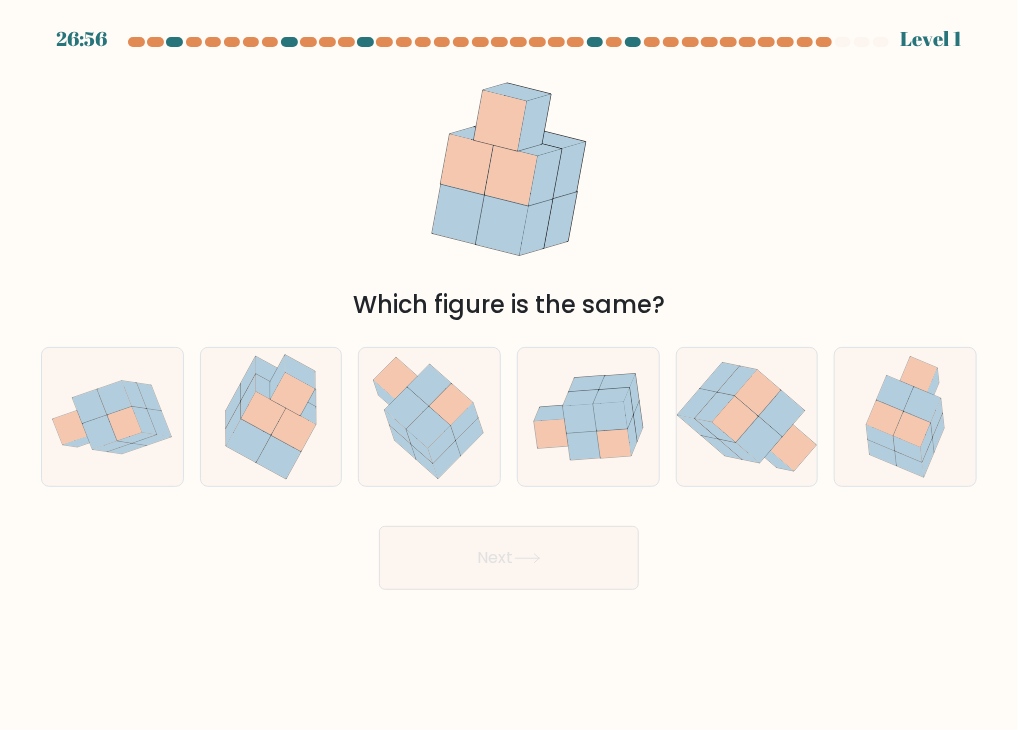 click 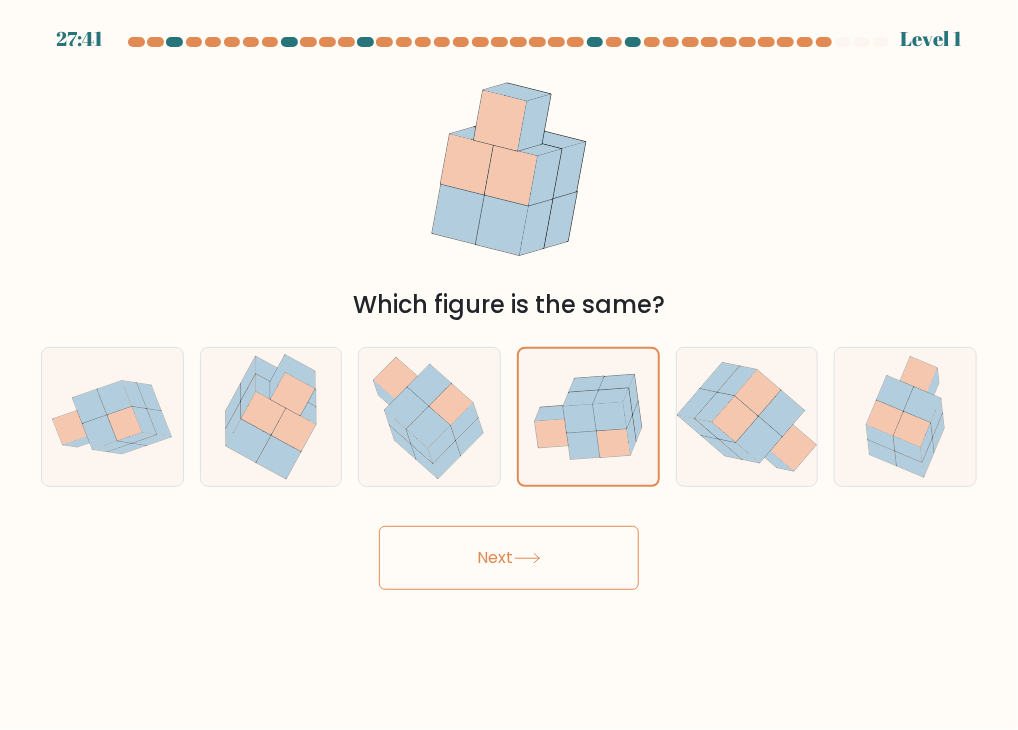 drag, startPoint x: 580, startPoint y: 547, endPoint x: 595, endPoint y: 551, distance: 15.524175 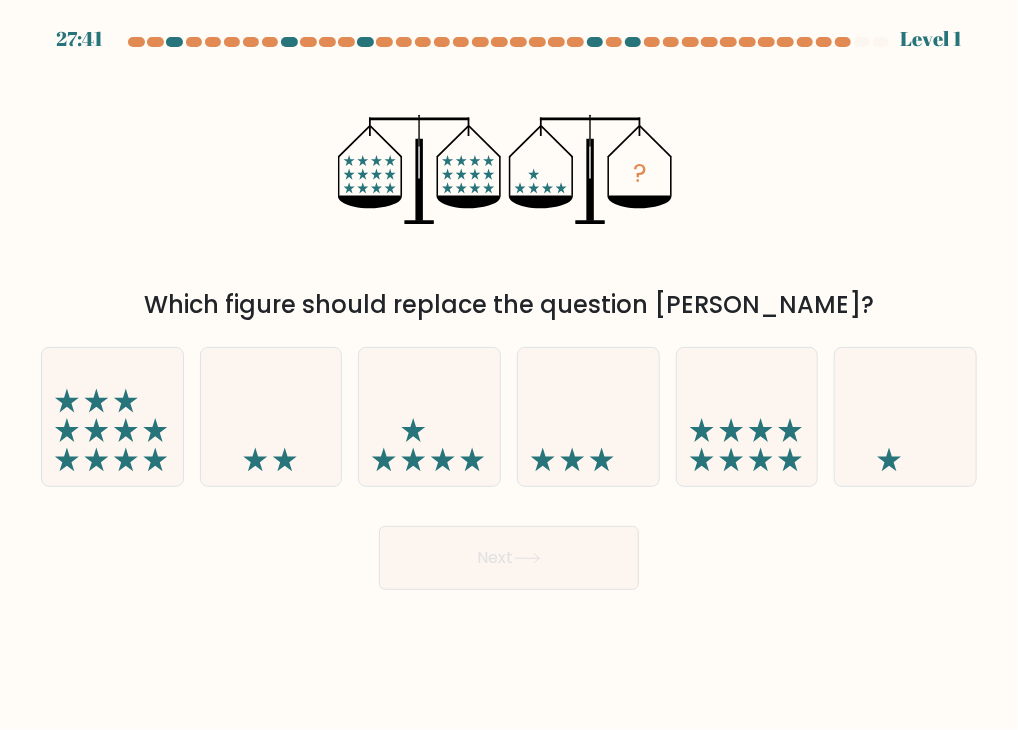 click 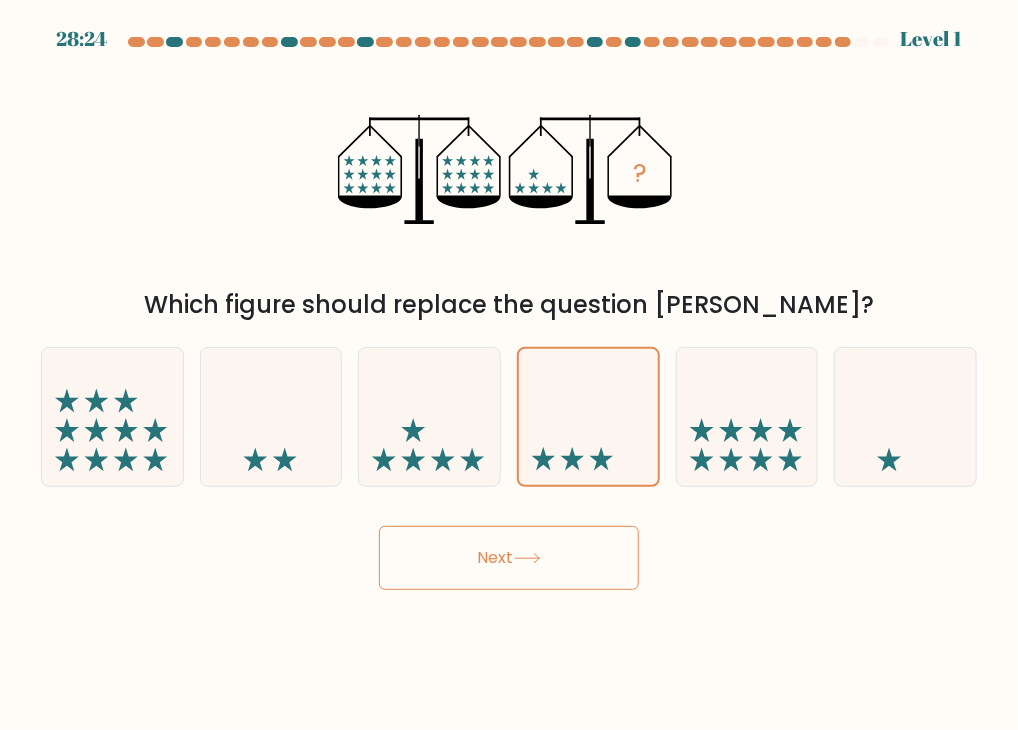 click on "Next" at bounding box center [509, 558] 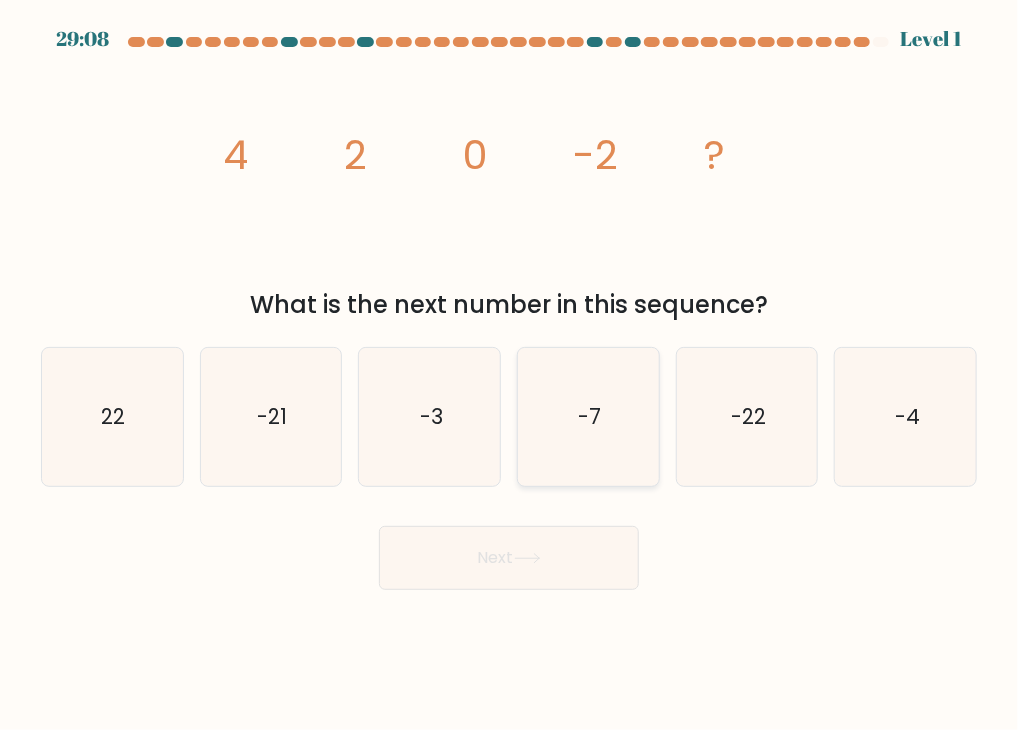 click on "-7" 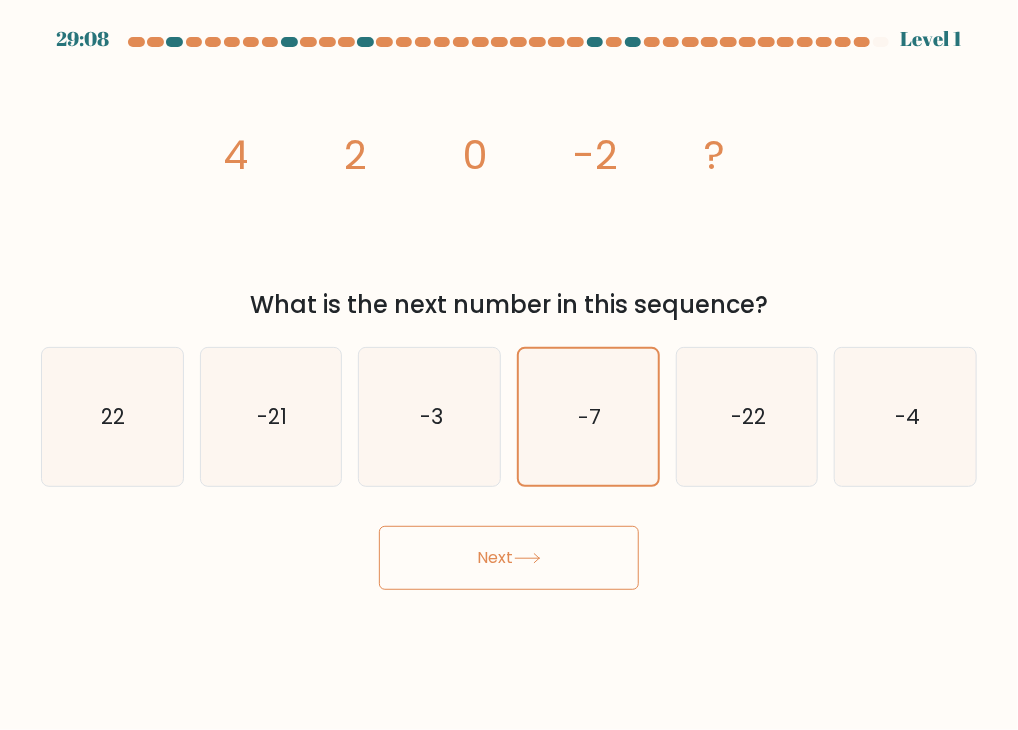 click on "Next" at bounding box center [509, 558] 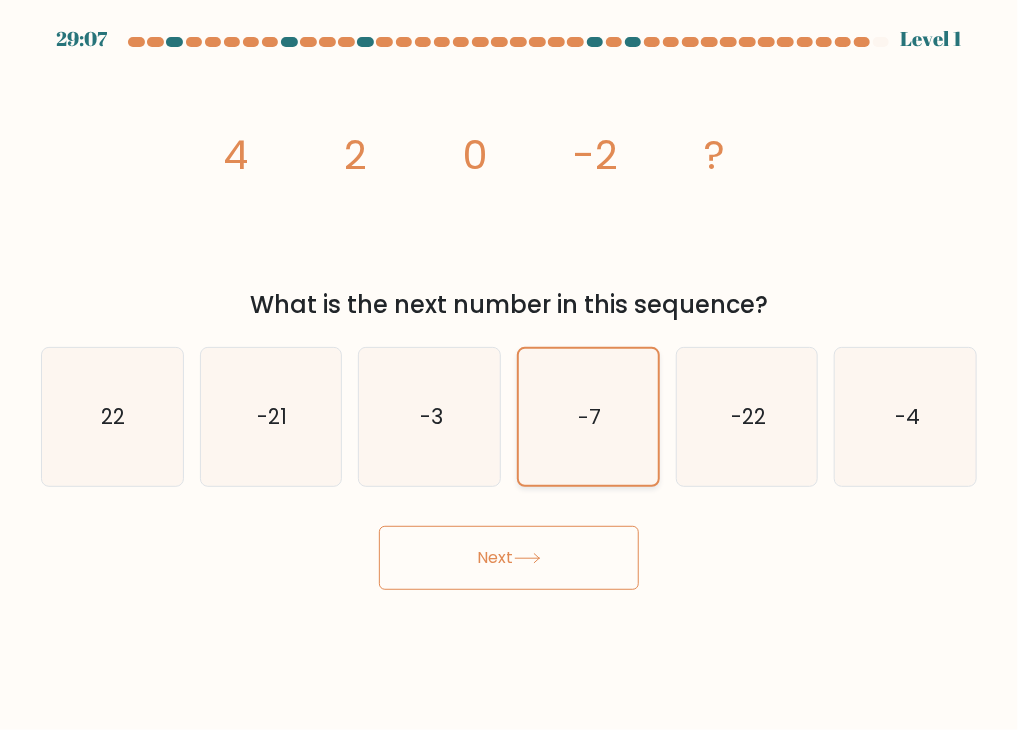 click on "-7" 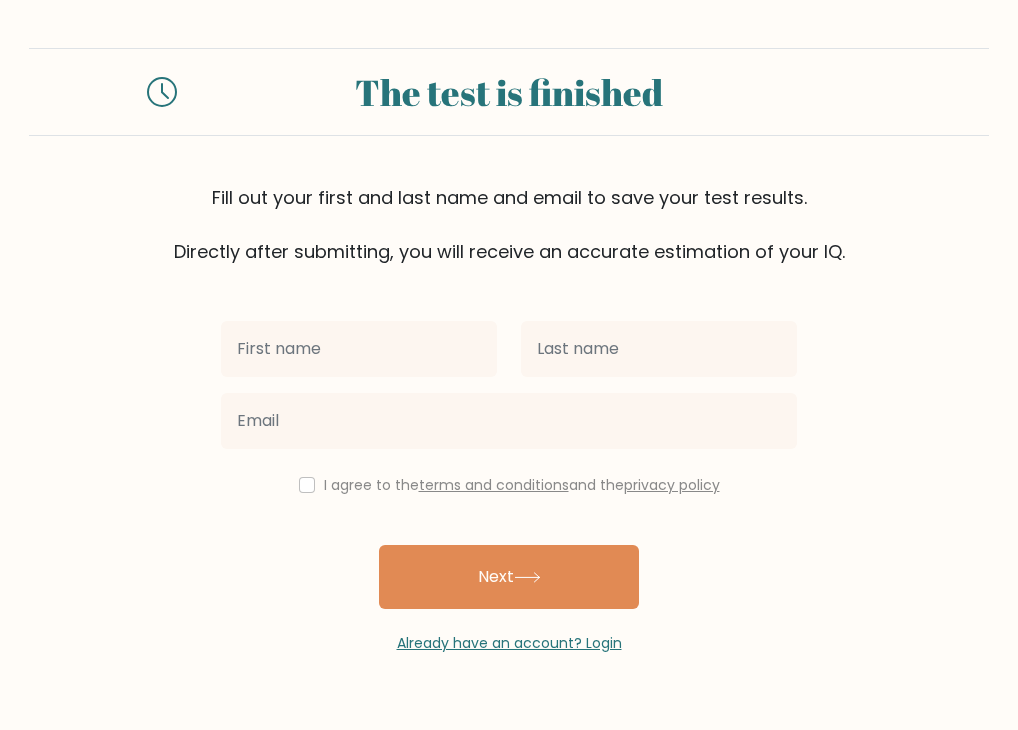 scroll, scrollTop: 0, scrollLeft: 0, axis: both 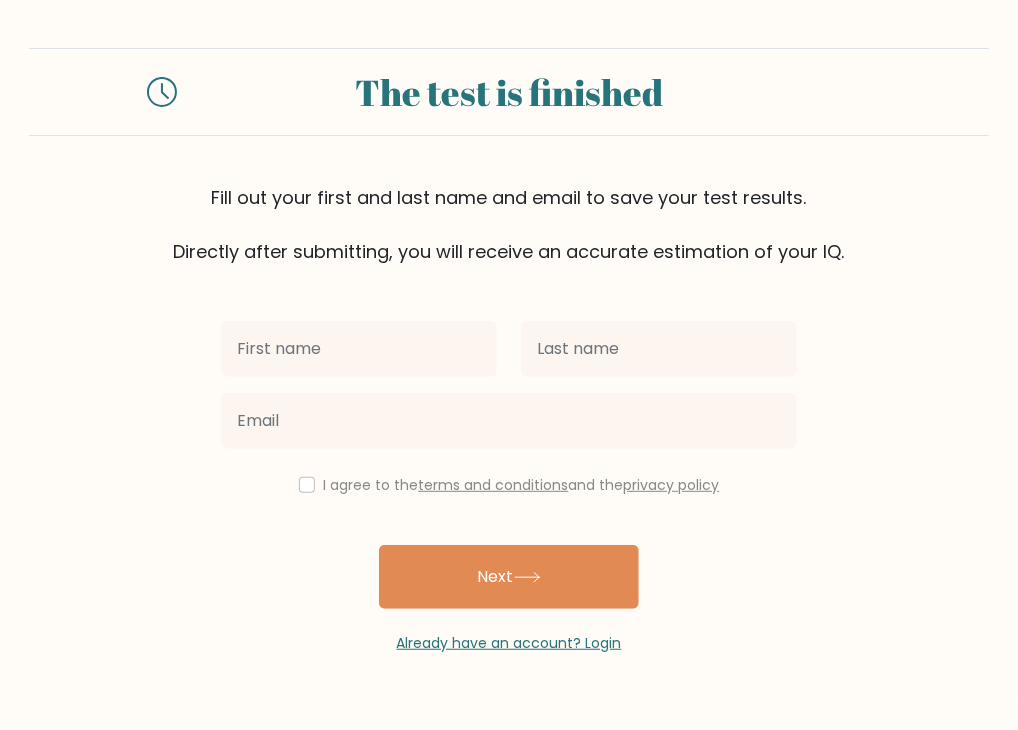 click on "I agree to the  terms and conditions  and the  privacy policy" at bounding box center [509, 485] 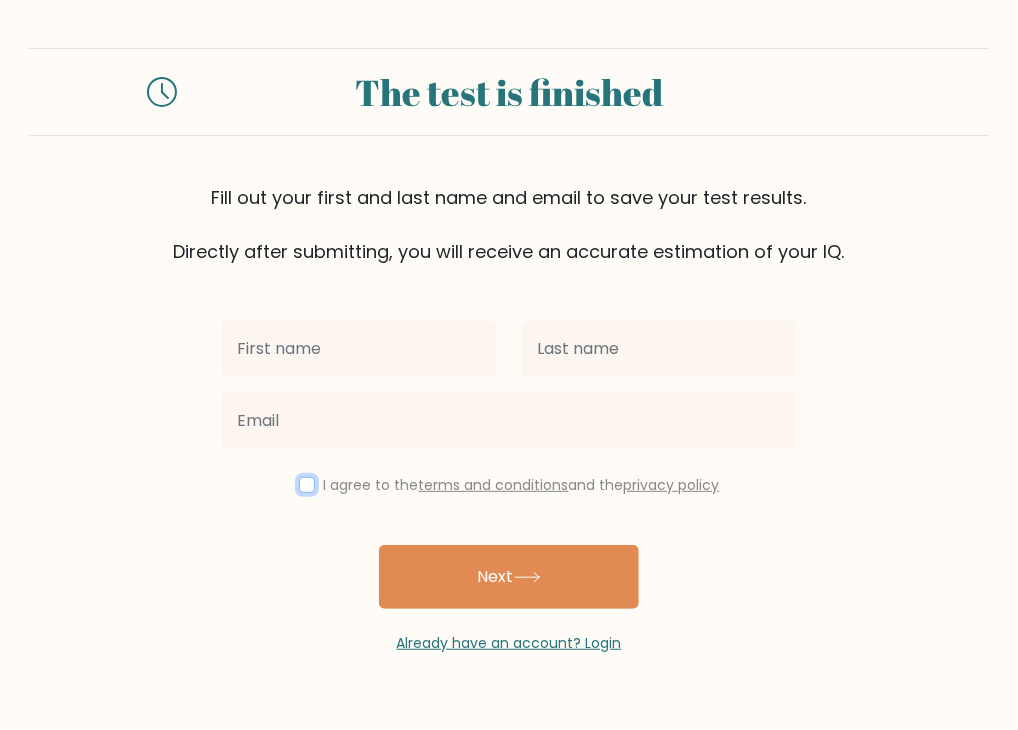 click at bounding box center [307, 485] 